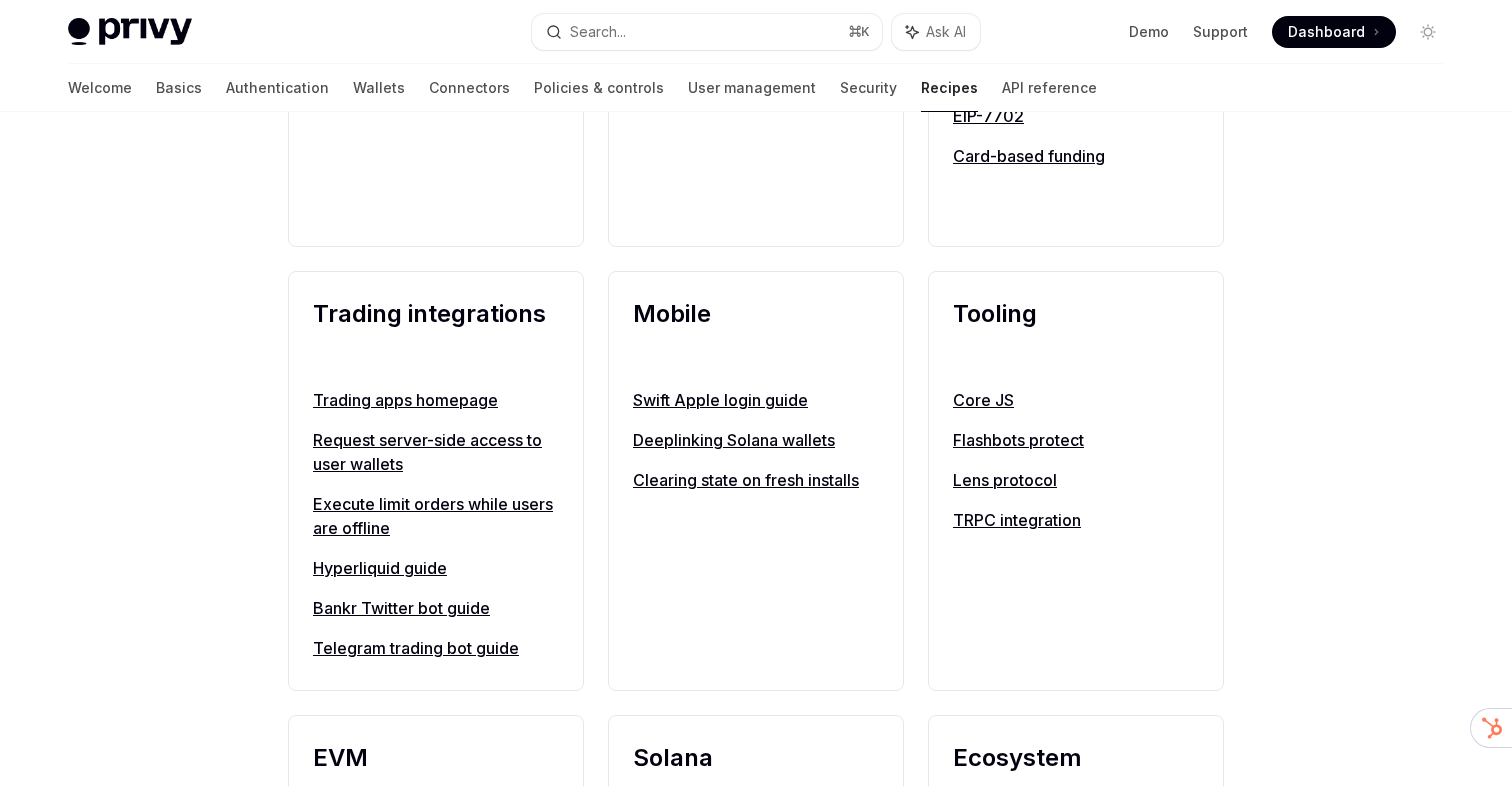 scroll, scrollTop: 1624, scrollLeft: 0, axis: vertical 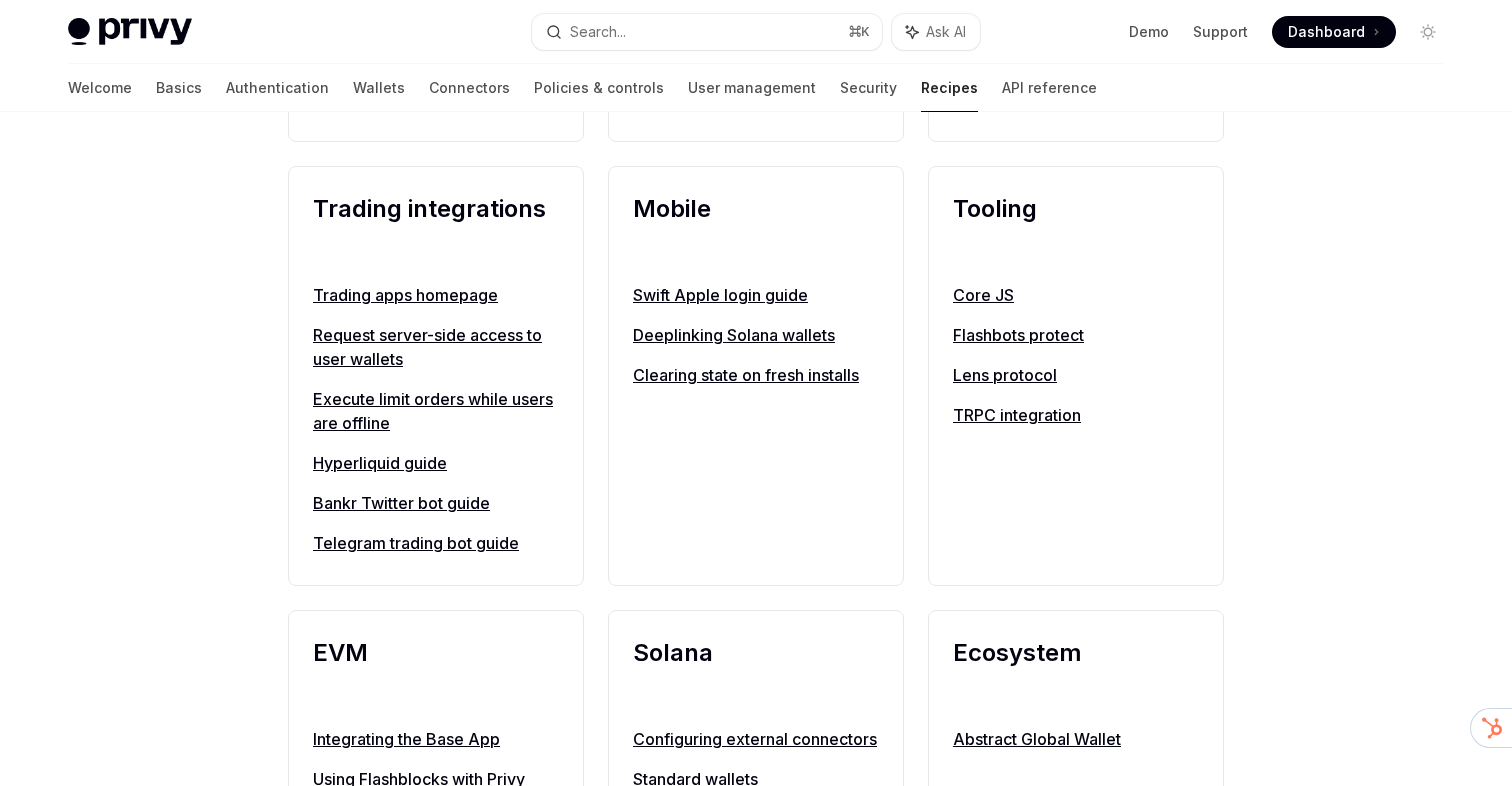 click on "Telegram trading bot guide" at bounding box center [436, 543] 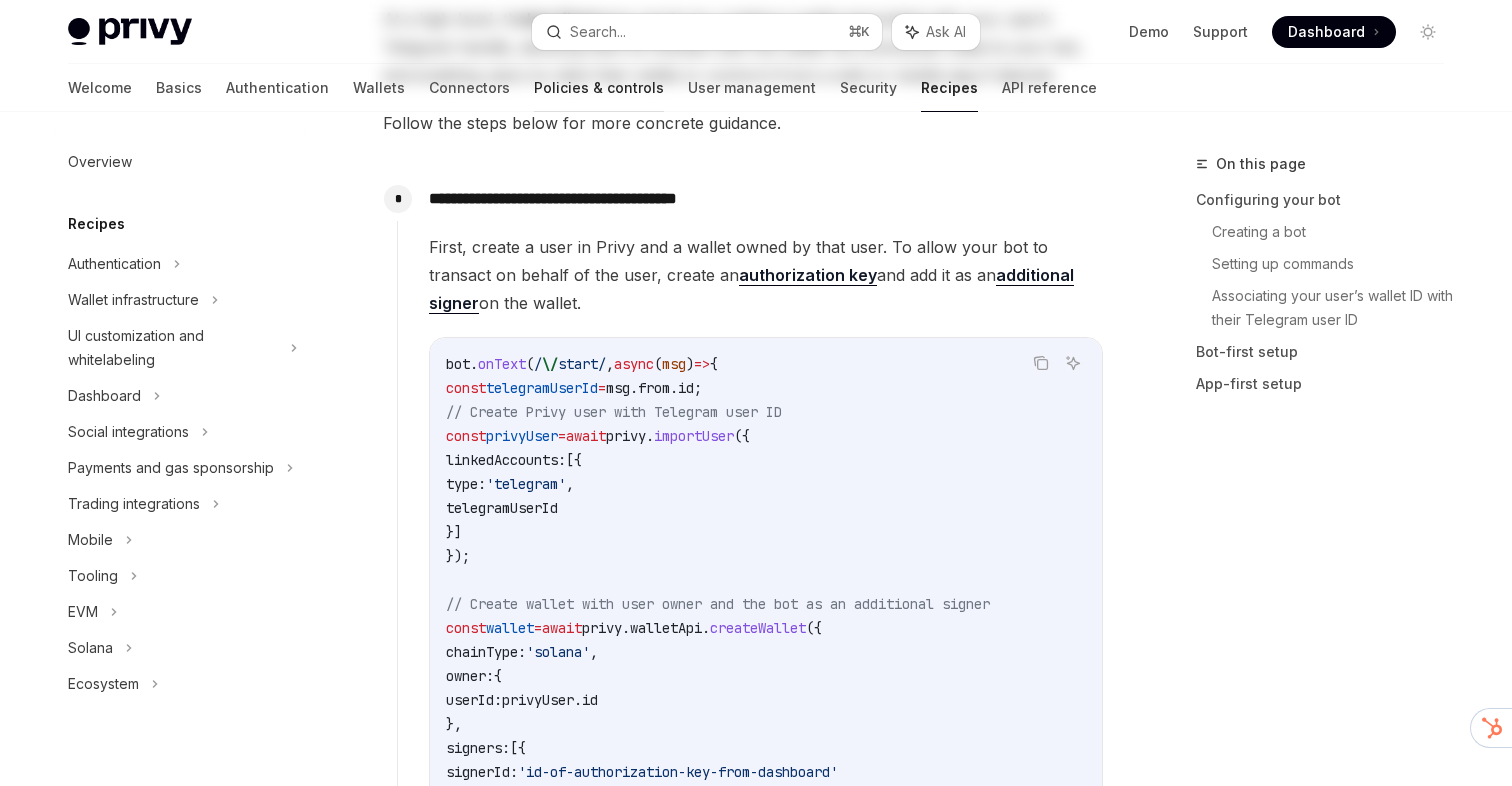 type on "*" 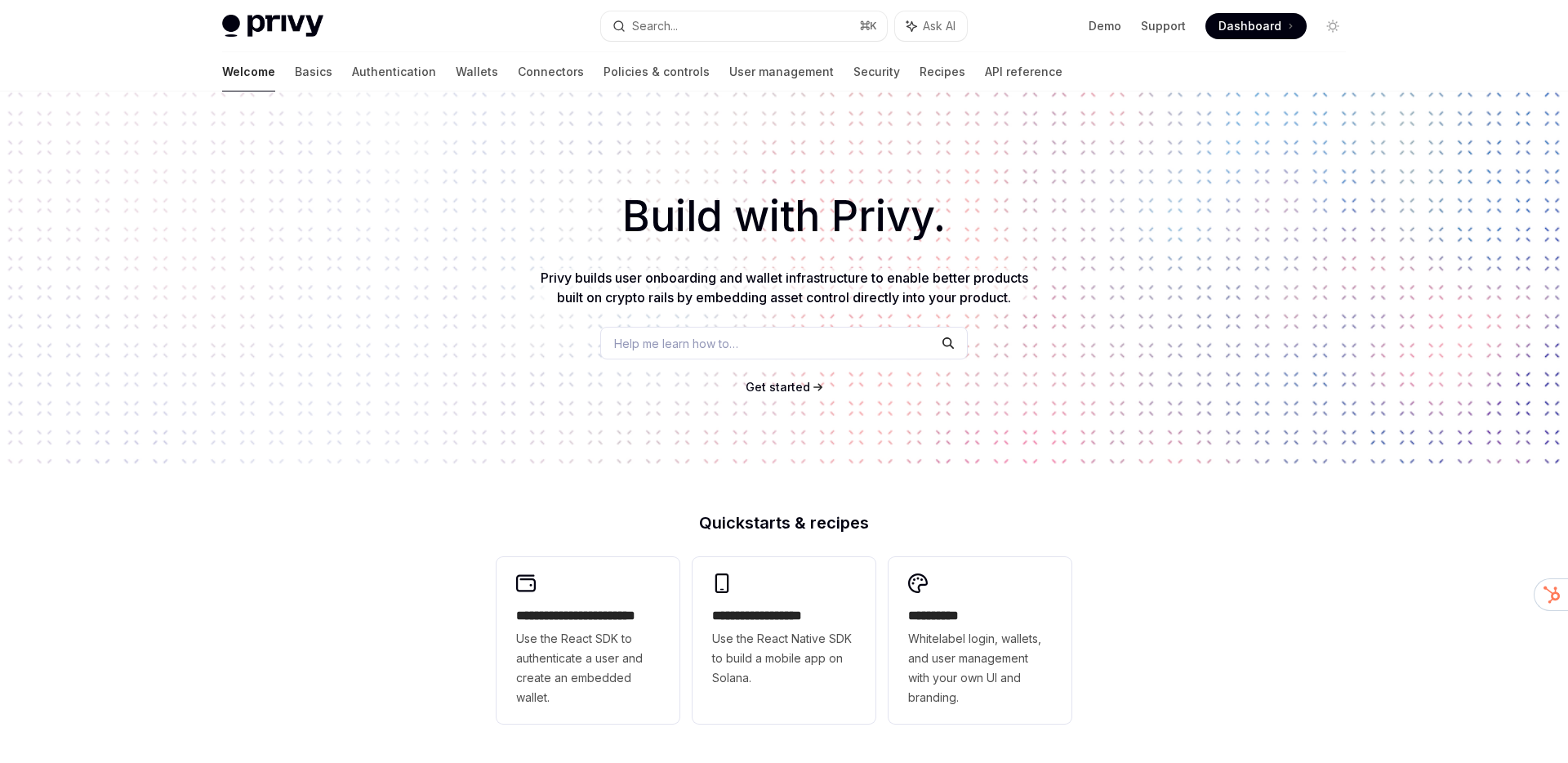 scroll, scrollTop: 0, scrollLeft: 0, axis: both 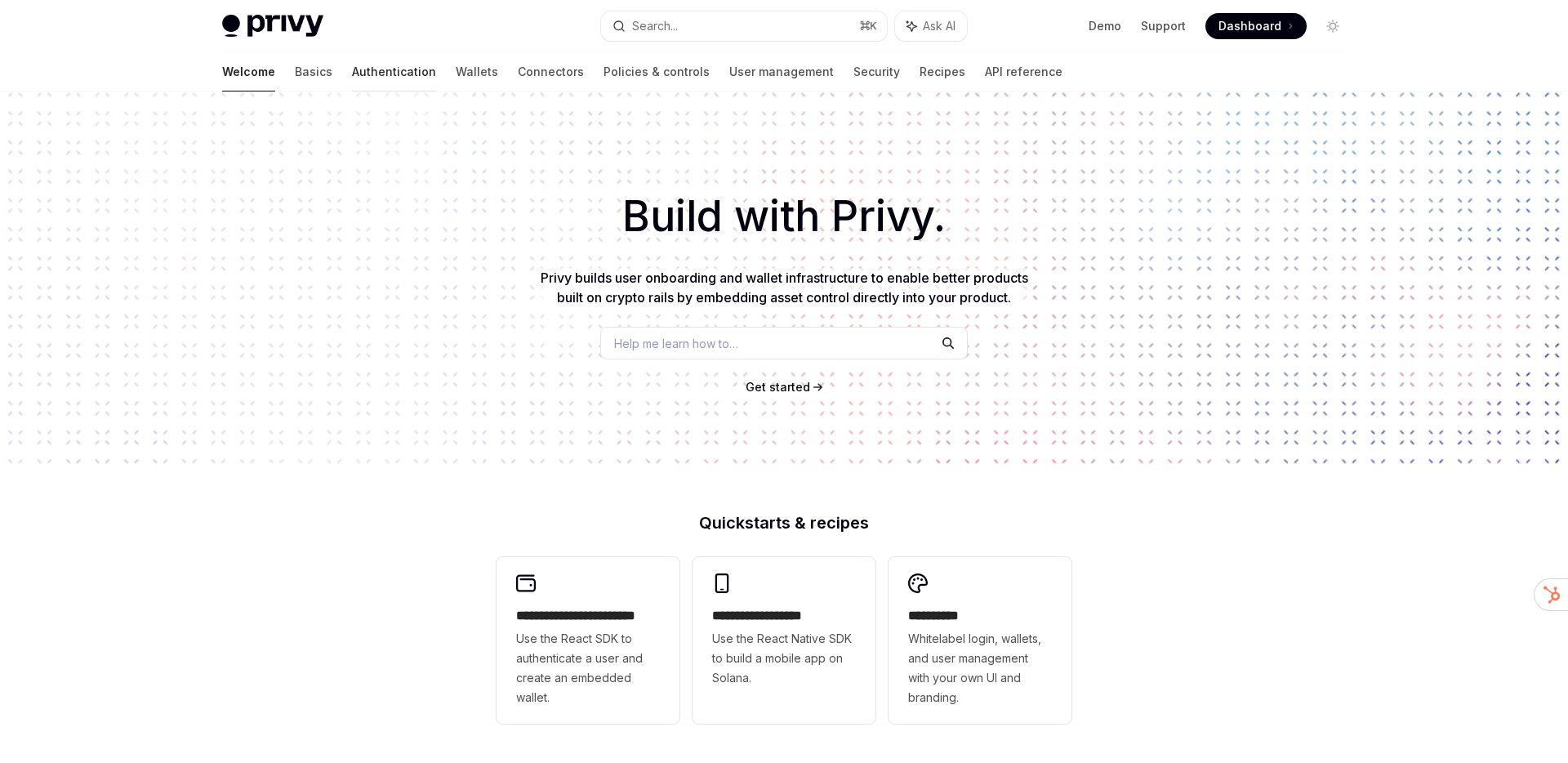 click on "Authentication" at bounding box center (394, 72) 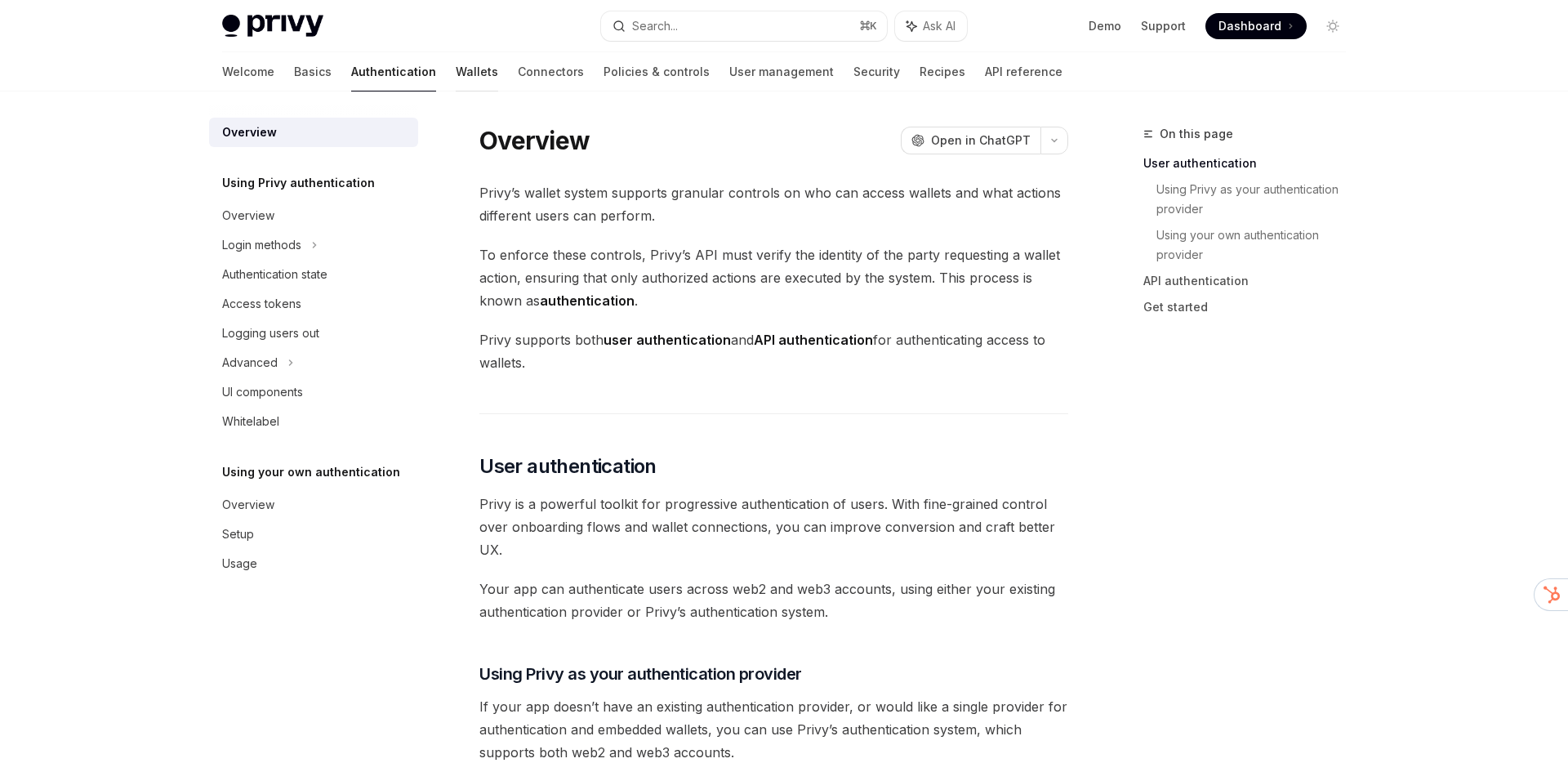 click on "Wallets" at bounding box center (477, 72) 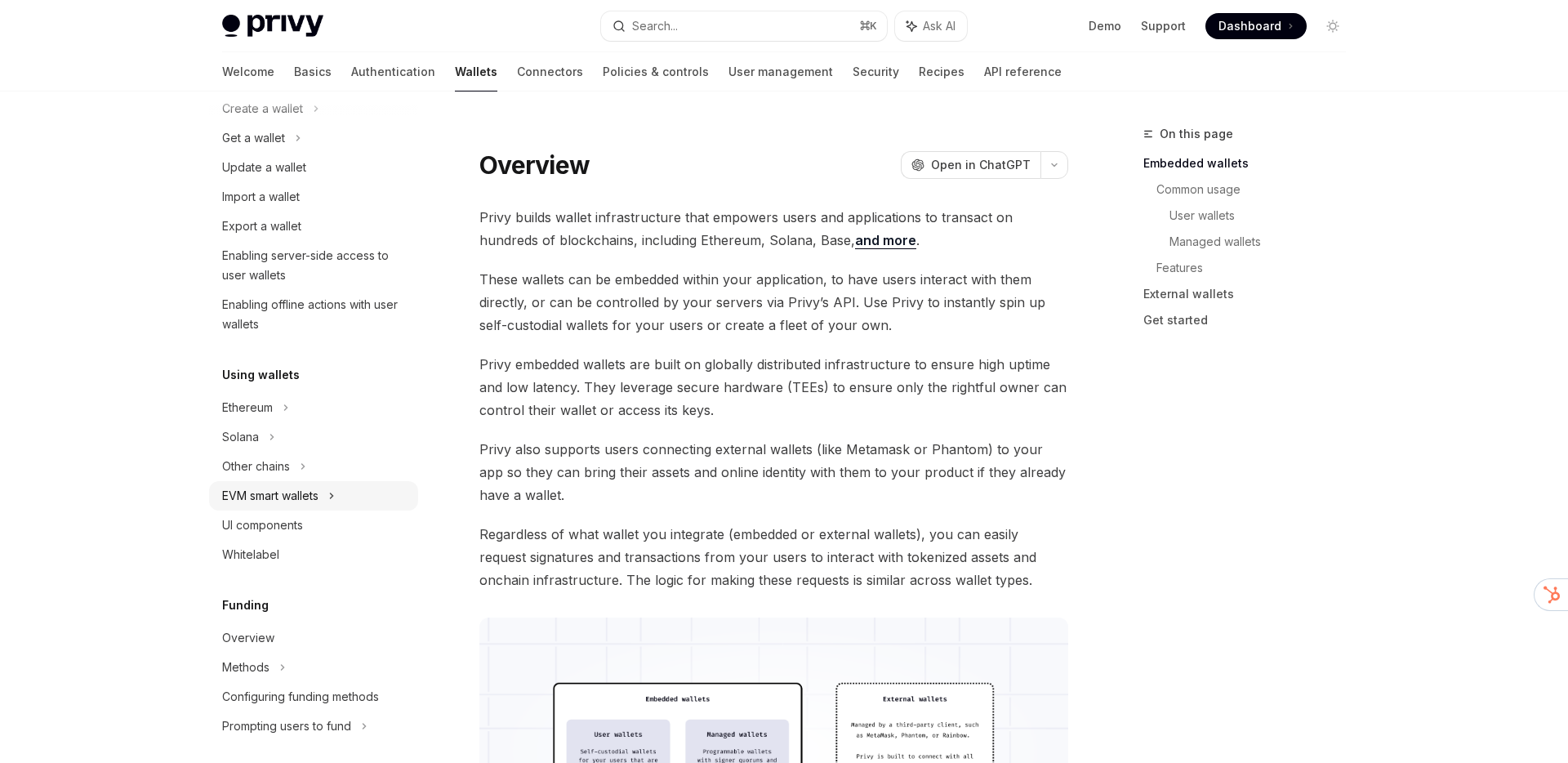 scroll, scrollTop: 0, scrollLeft: 0, axis: both 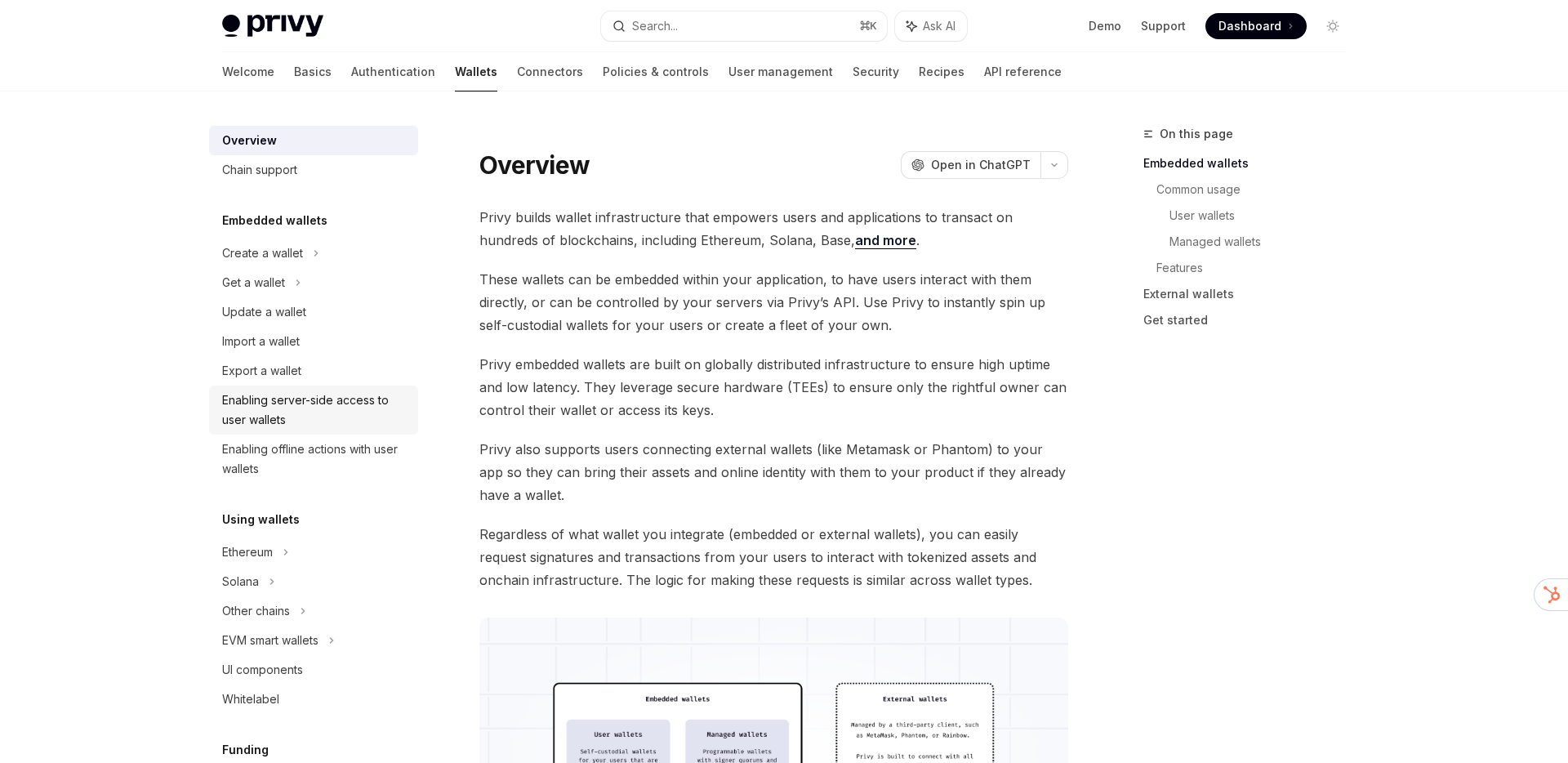 click on "Enabling server-side access to user wallets" at bounding box center (315, 410) 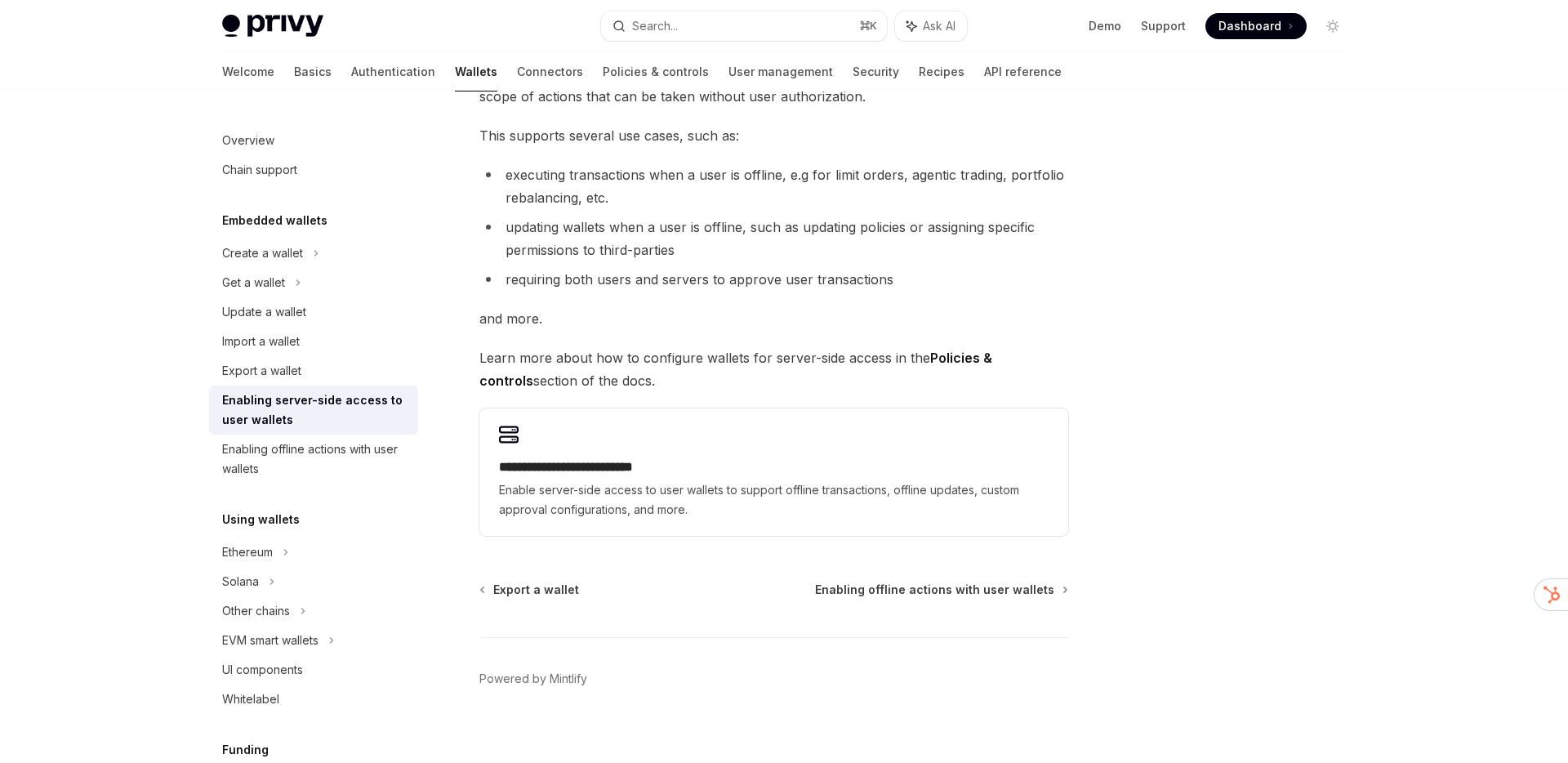 scroll, scrollTop: 0, scrollLeft: 0, axis: both 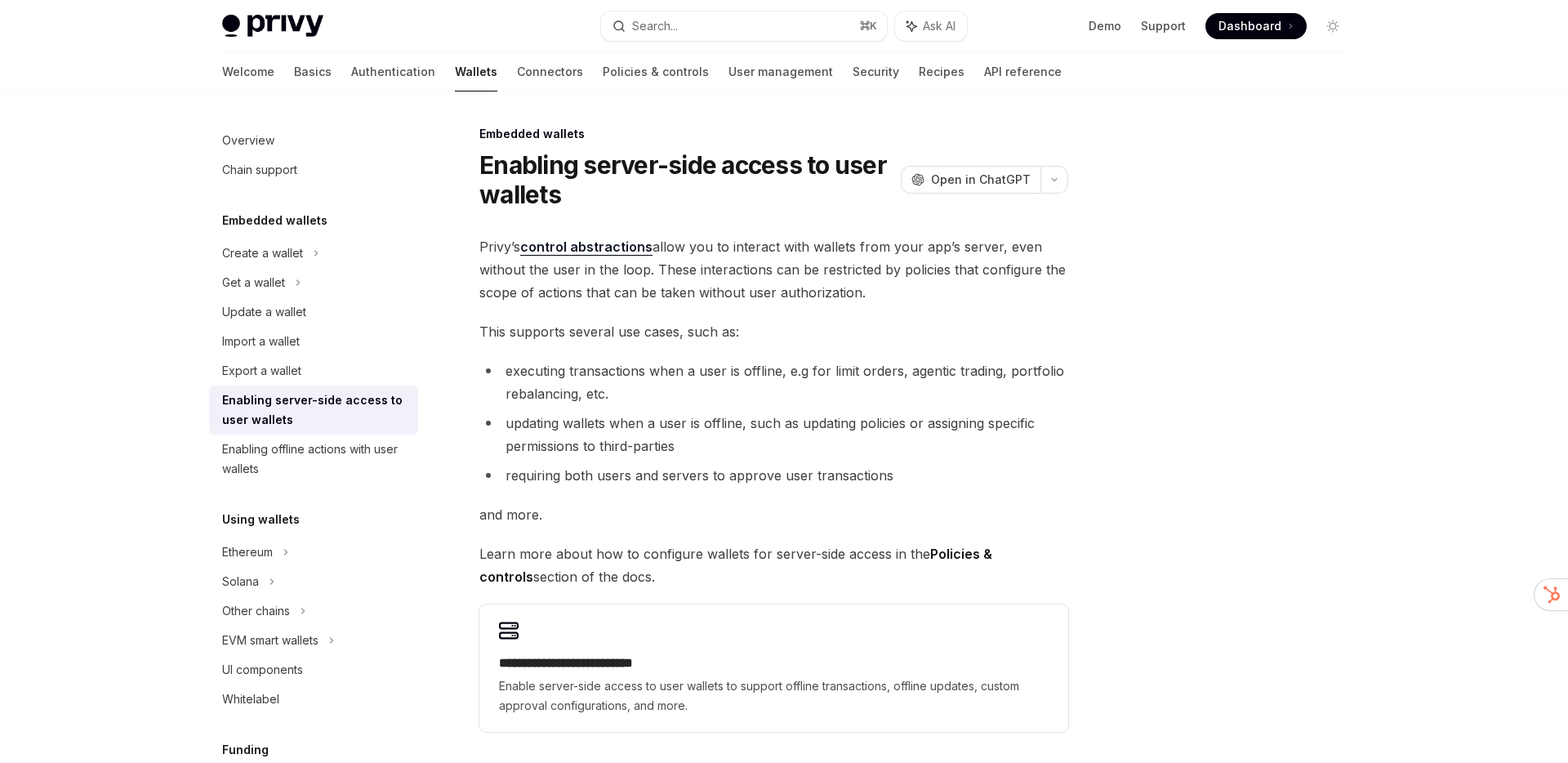 click on "executing transactions when a user is offline, e.g for limit orders, agentic trading, portfolio rebalancing, etc." at bounding box center (773, 382) 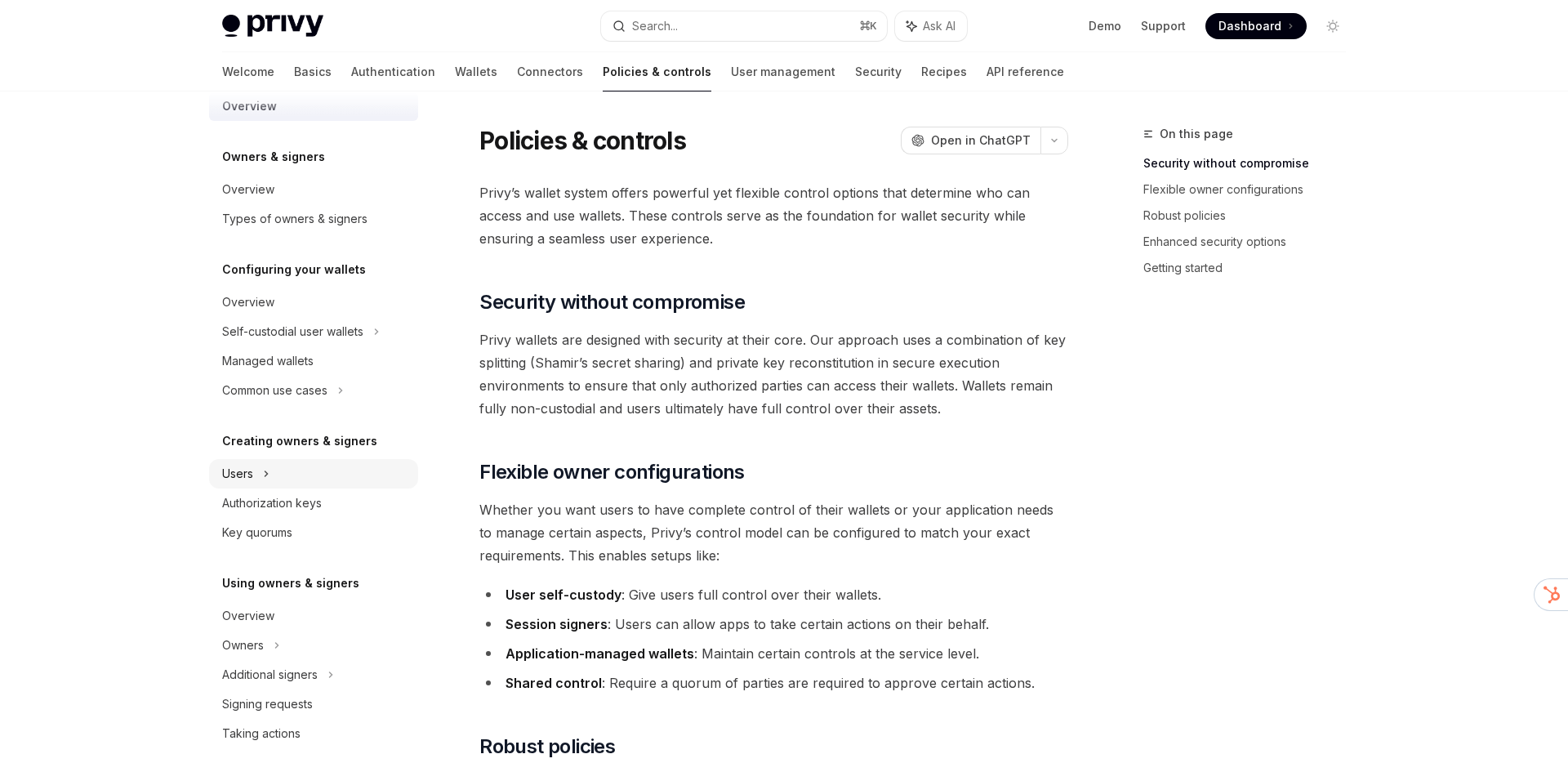 scroll, scrollTop: 23, scrollLeft: 0, axis: vertical 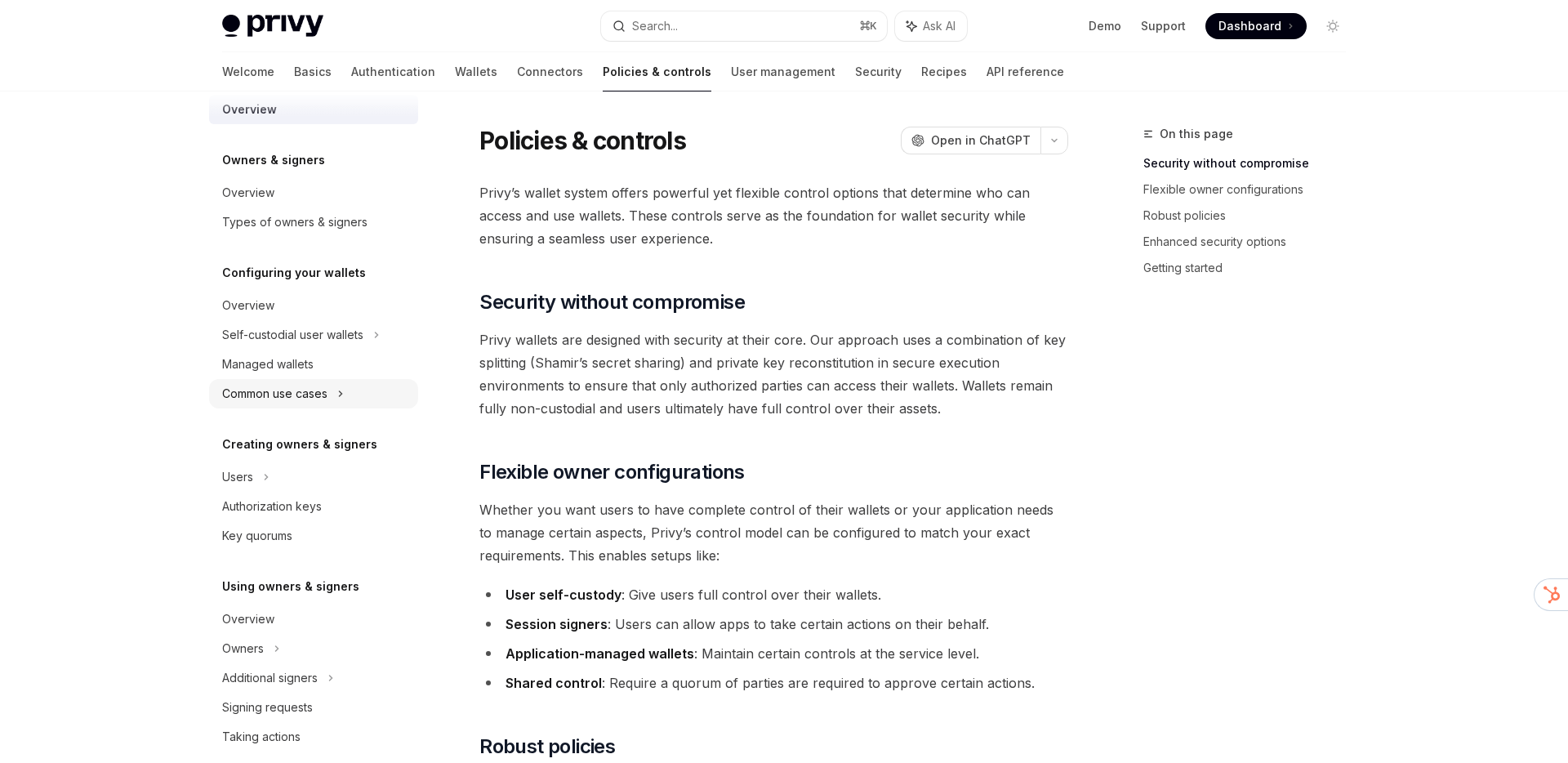 click 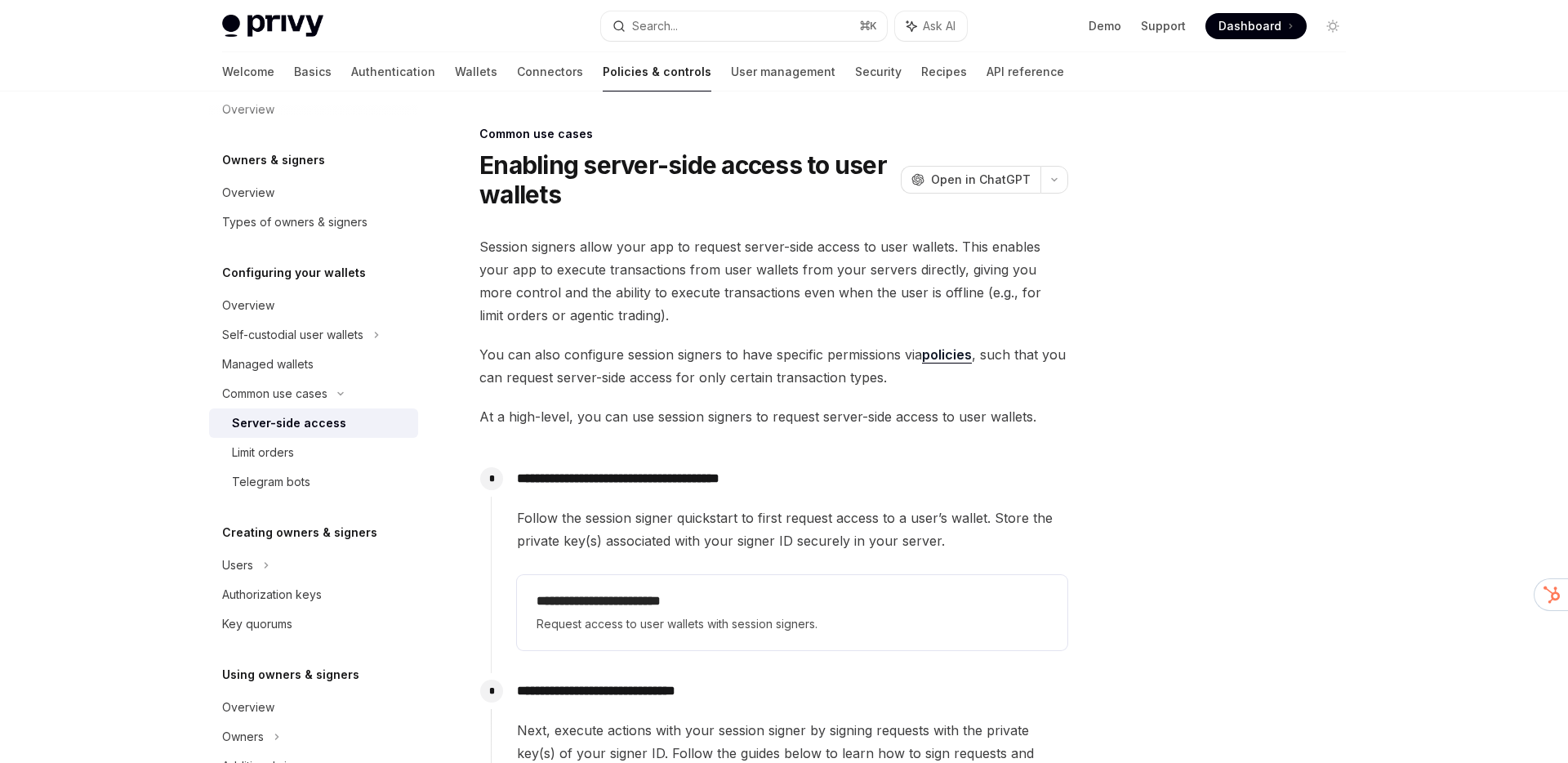 click on "Session signers allow your app to request server-side access to user wallets. This enables your app to execute transactions from user wallets from your servers directly, giving you more control and the ability to execute transactions even when the user is offline (e.g., for limit orders or agentic trading)." at bounding box center (773, 281) 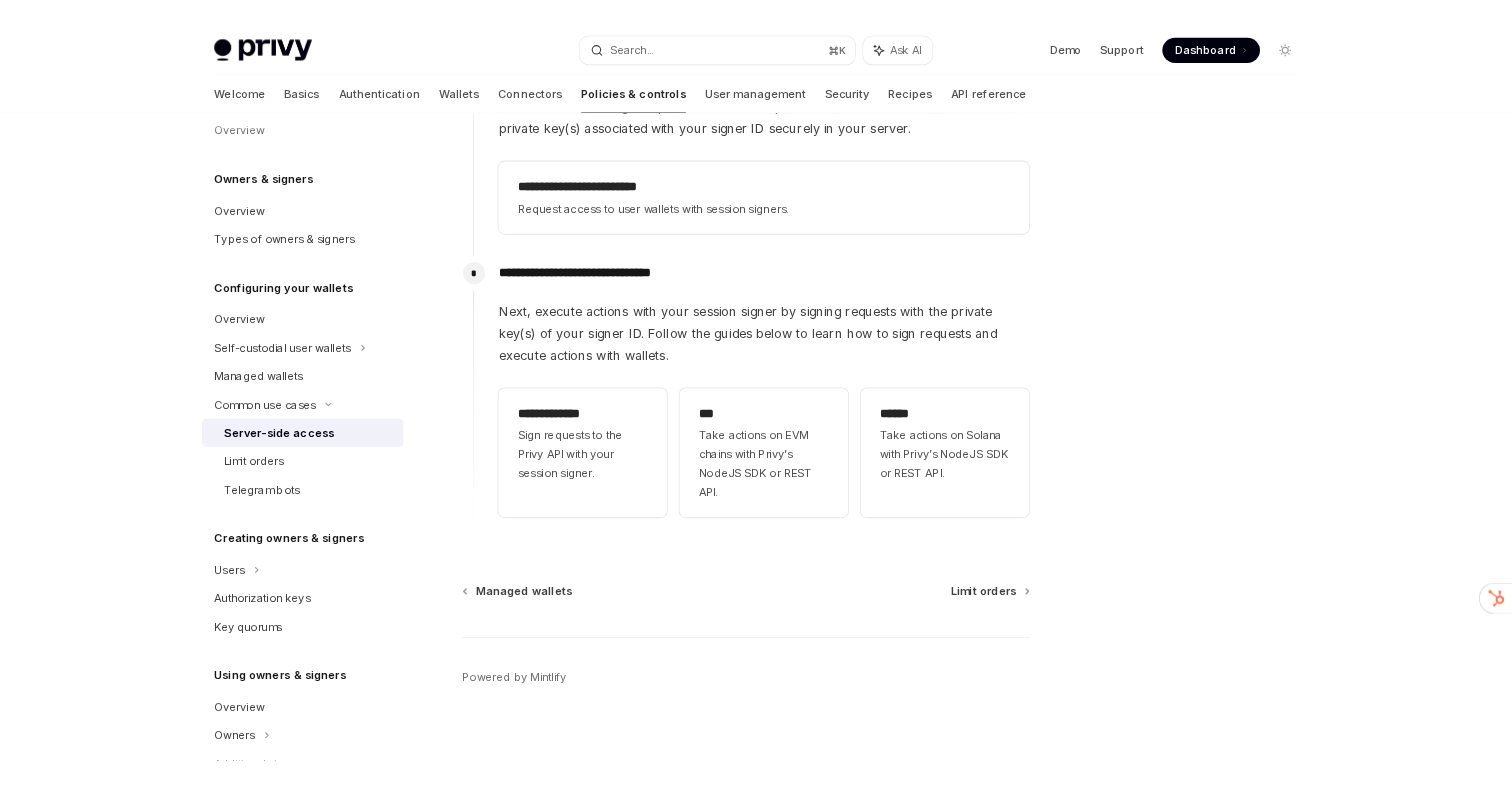 scroll, scrollTop: 0, scrollLeft: 0, axis: both 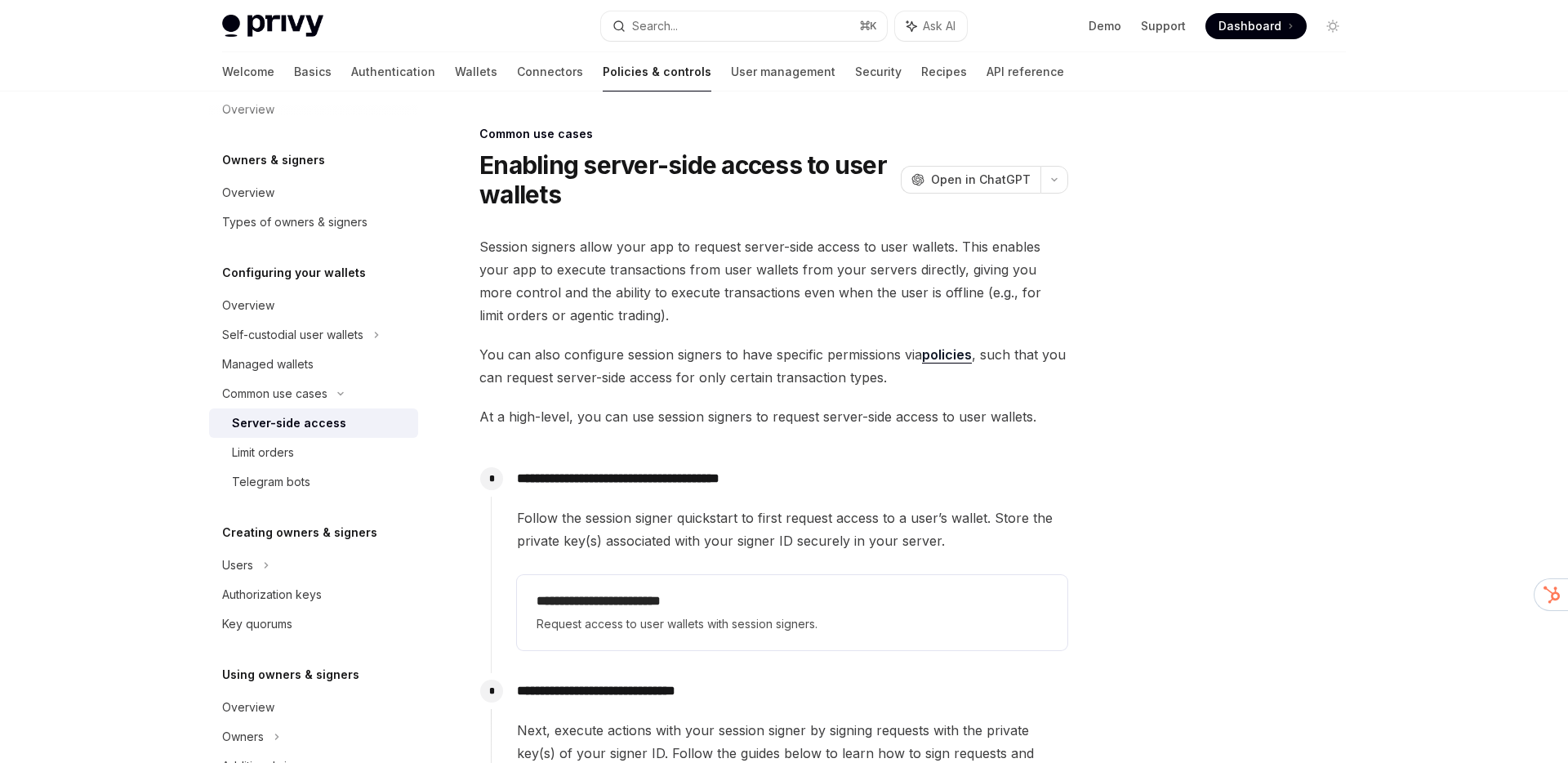 click on "You can also configure session signers to have specific permissions via  policies , such that you can request server-side access for only certain transaction types." at bounding box center [773, 366] 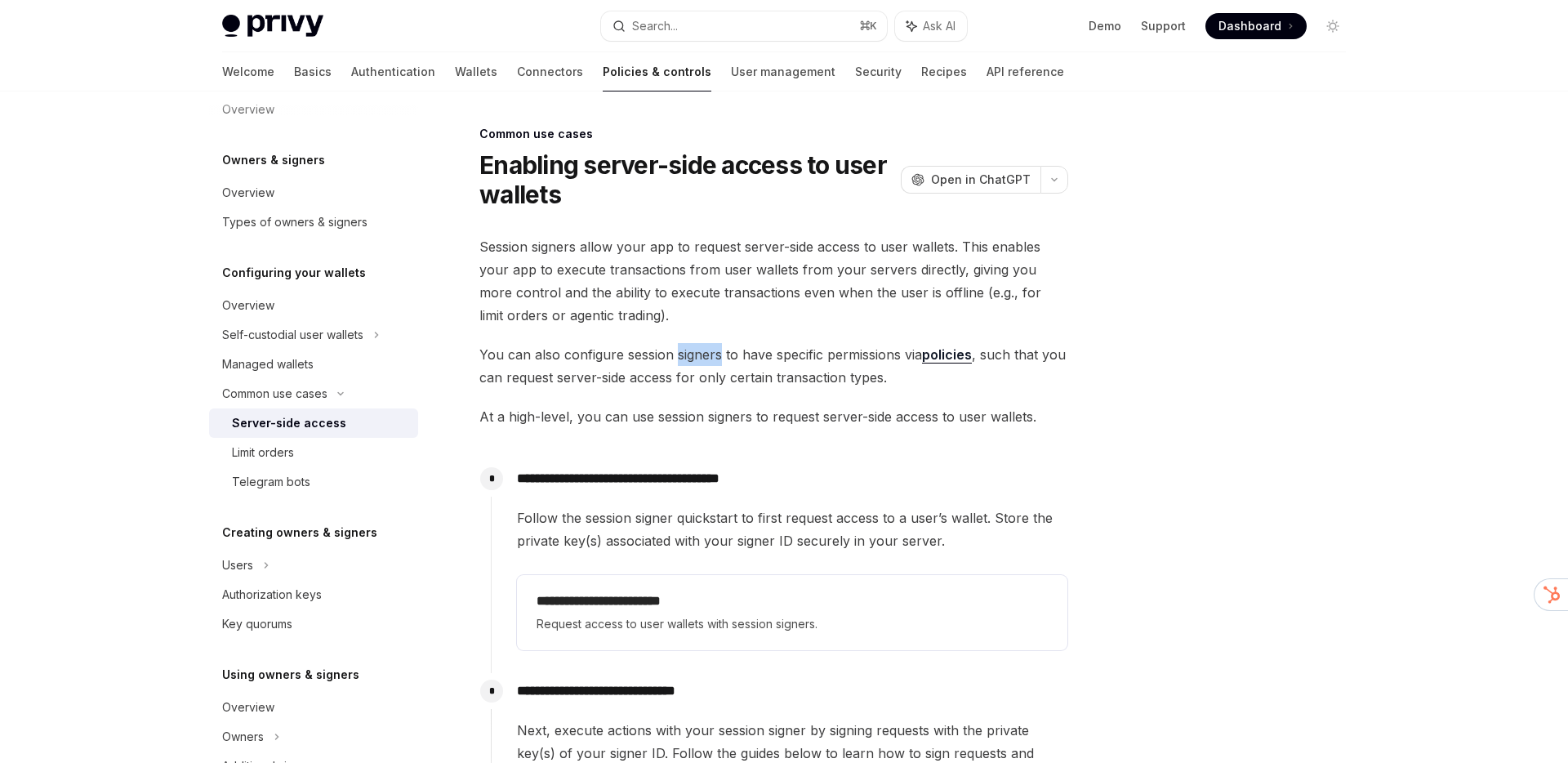 click on "You can also configure session signers to have specific permissions via  policies , such that you can request server-side access for only certain transaction types." at bounding box center (773, 366) 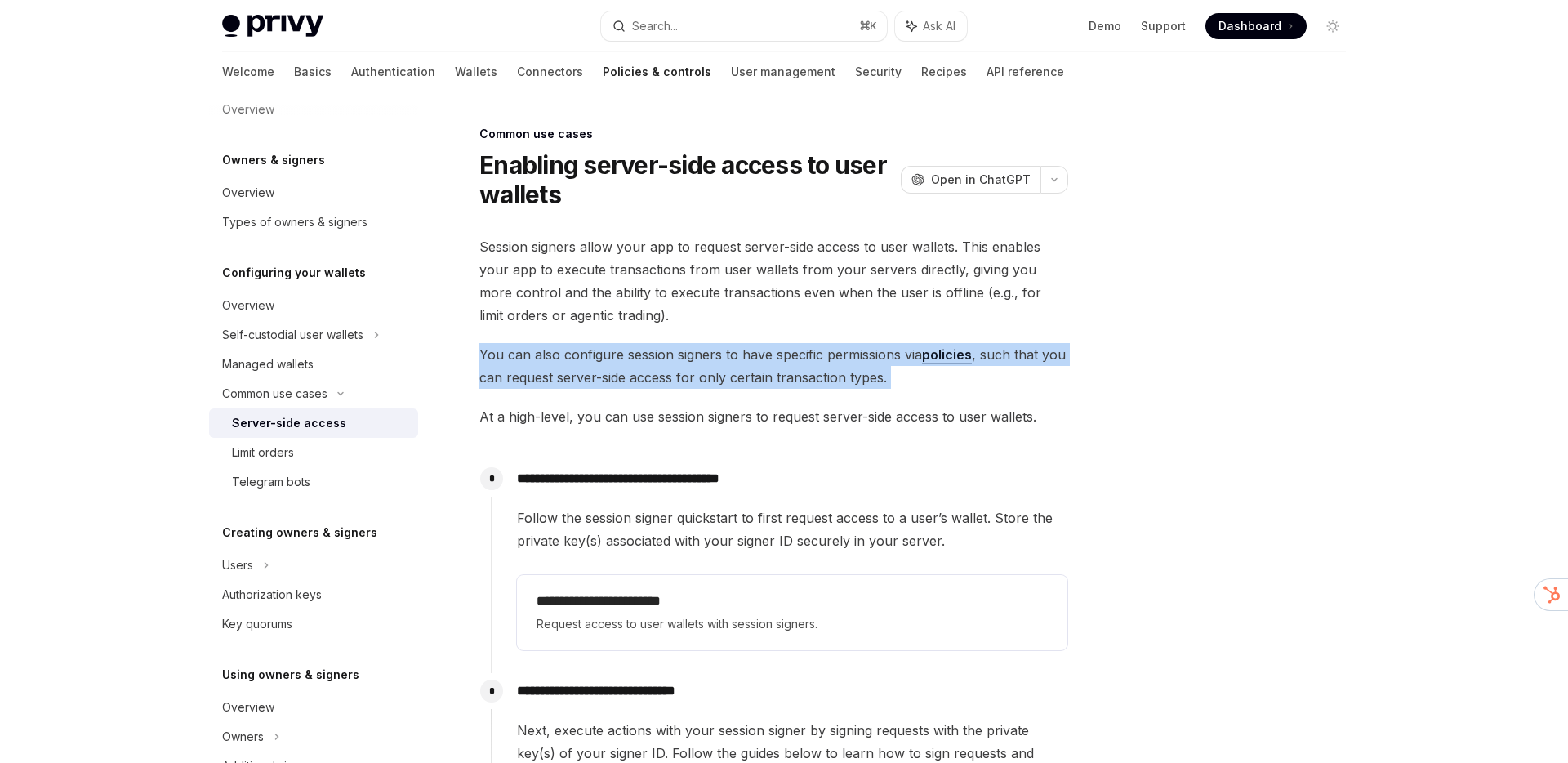 click on "You can also configure session signers to have specific permissions via  policies , such that you can request server-side access for only certain transaction types." at bounding box center [773, 366] 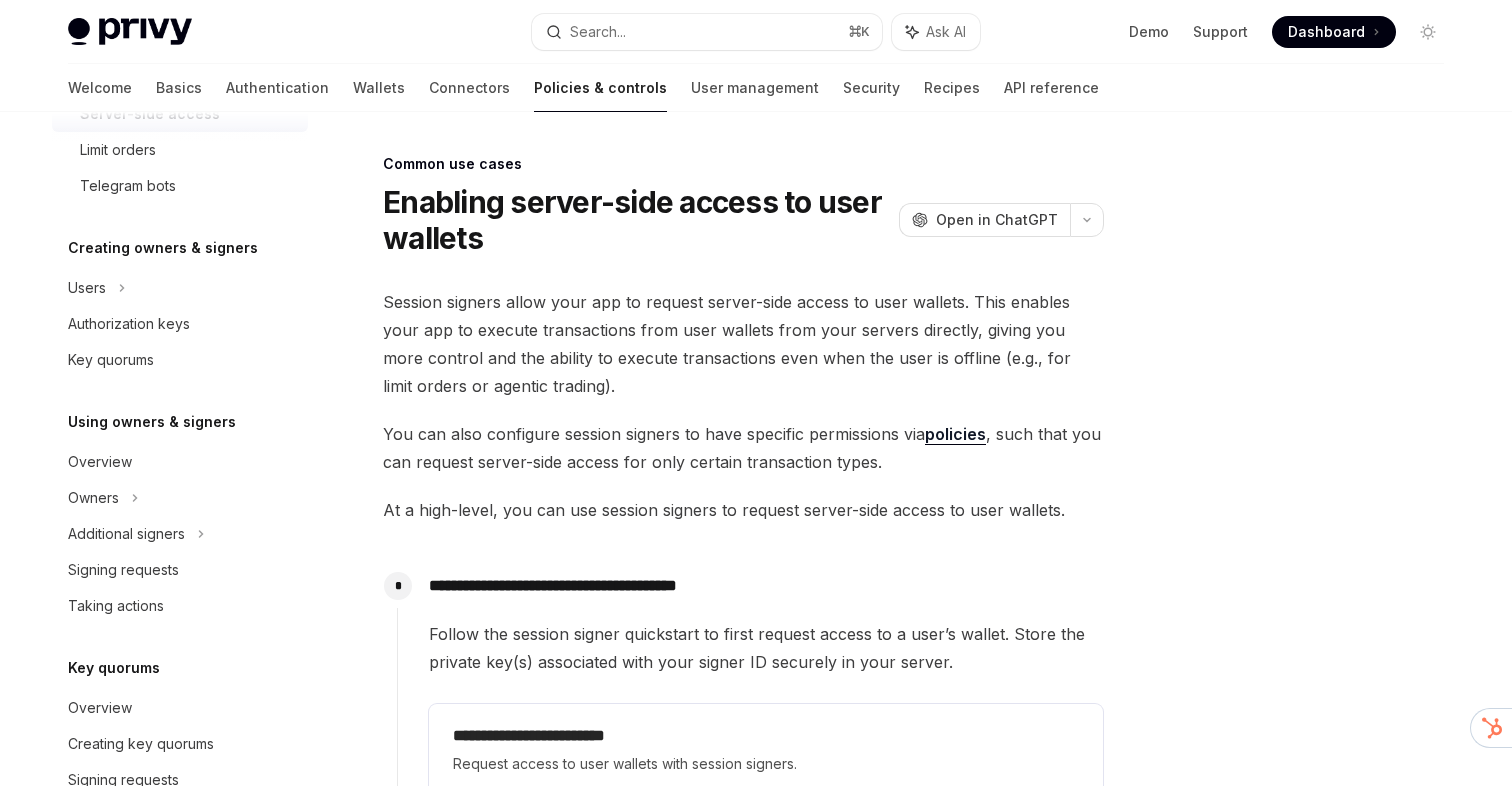 scroll, scrollTop: 467, scrollLeft: 0, axis: vertical 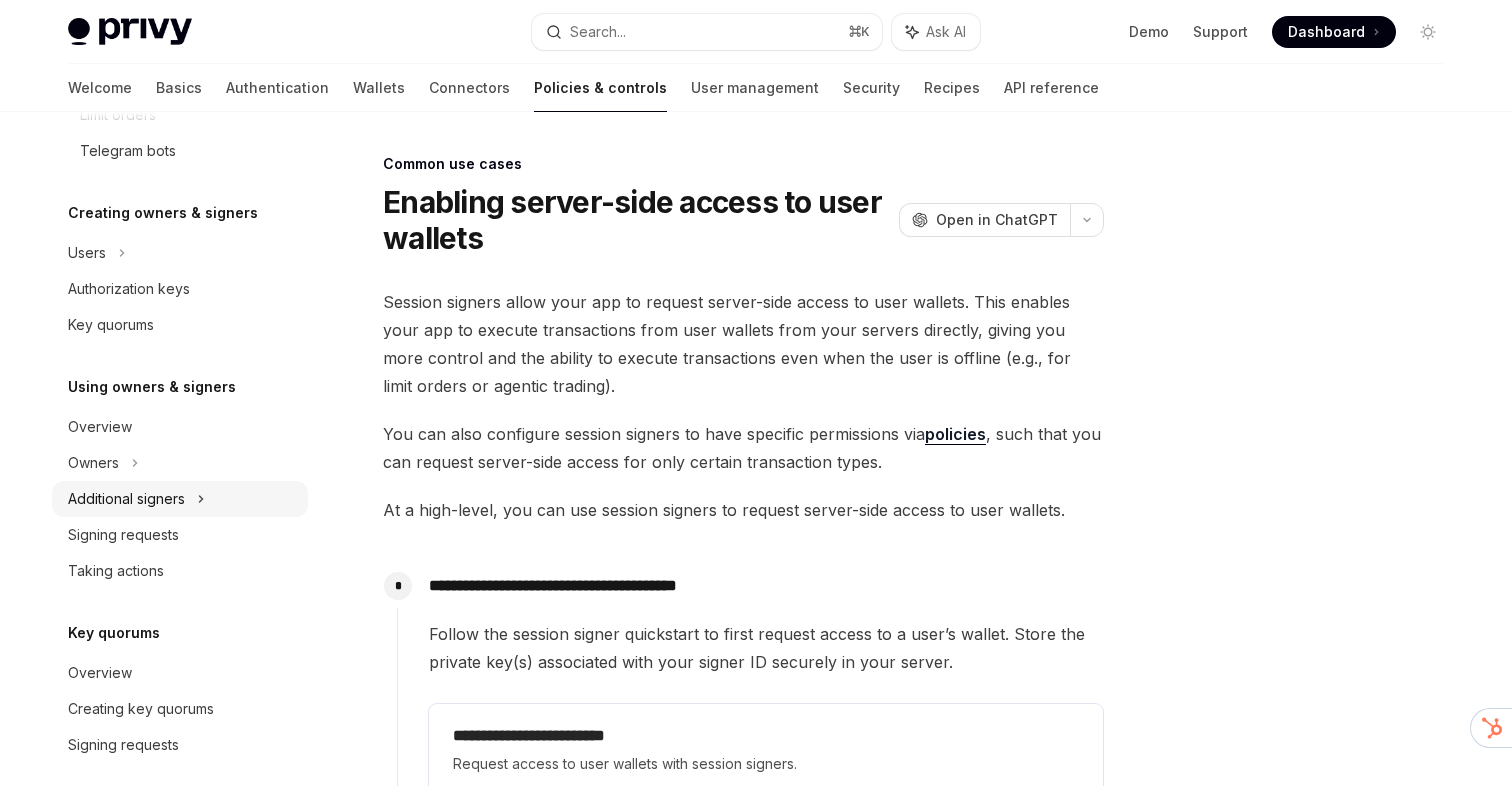 click on "Additional signers" at bounding box center (126, 499) 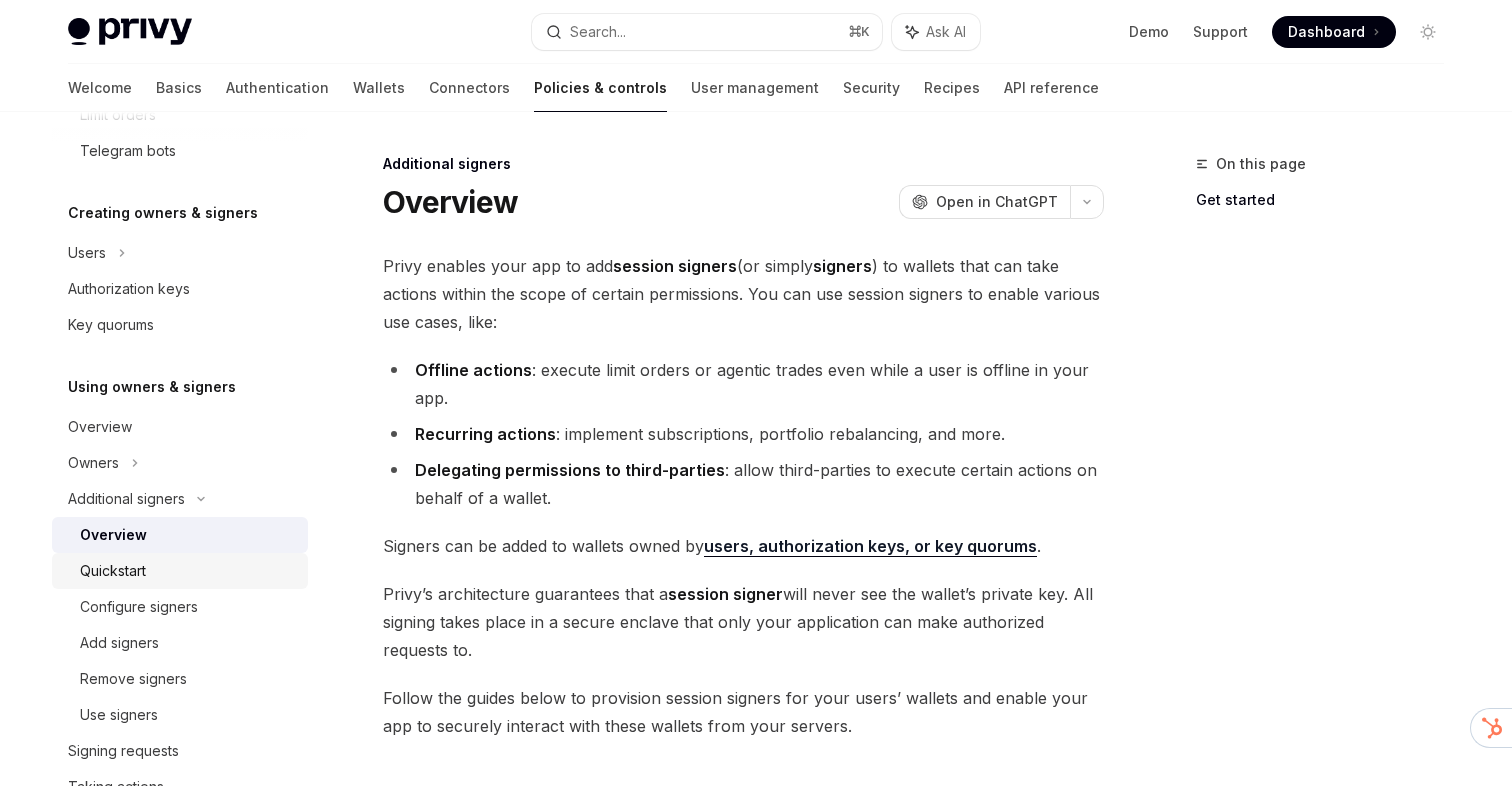 click on "Quickstart" at bounding box center (113, 571) 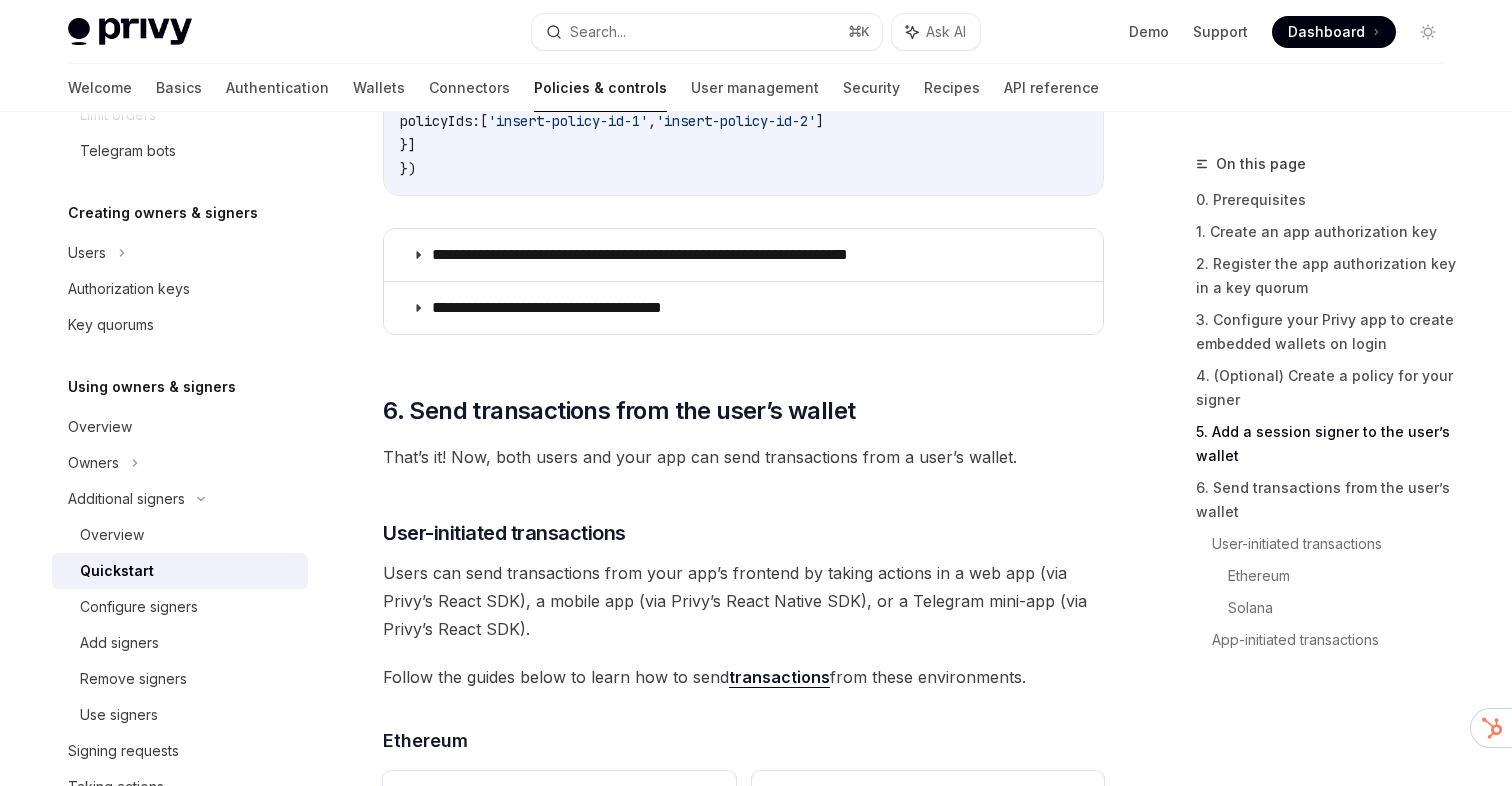 scroll, scrollTop: 3707, scrollLeft: 0, axis: vertical 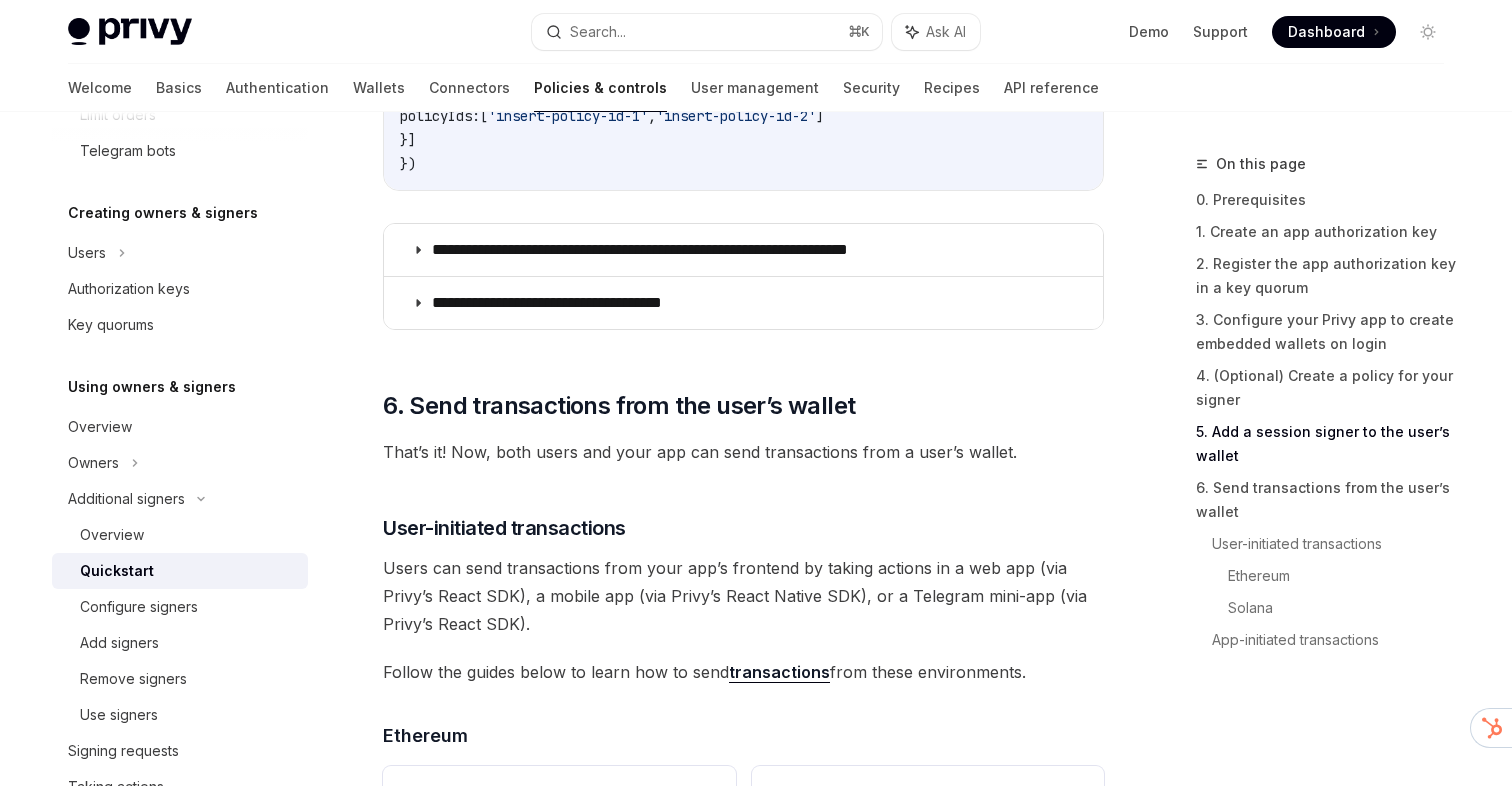 click on "That’s it! Now, both users and your app can send transactions from a user’s wallet." at bounding box center [743, 452] 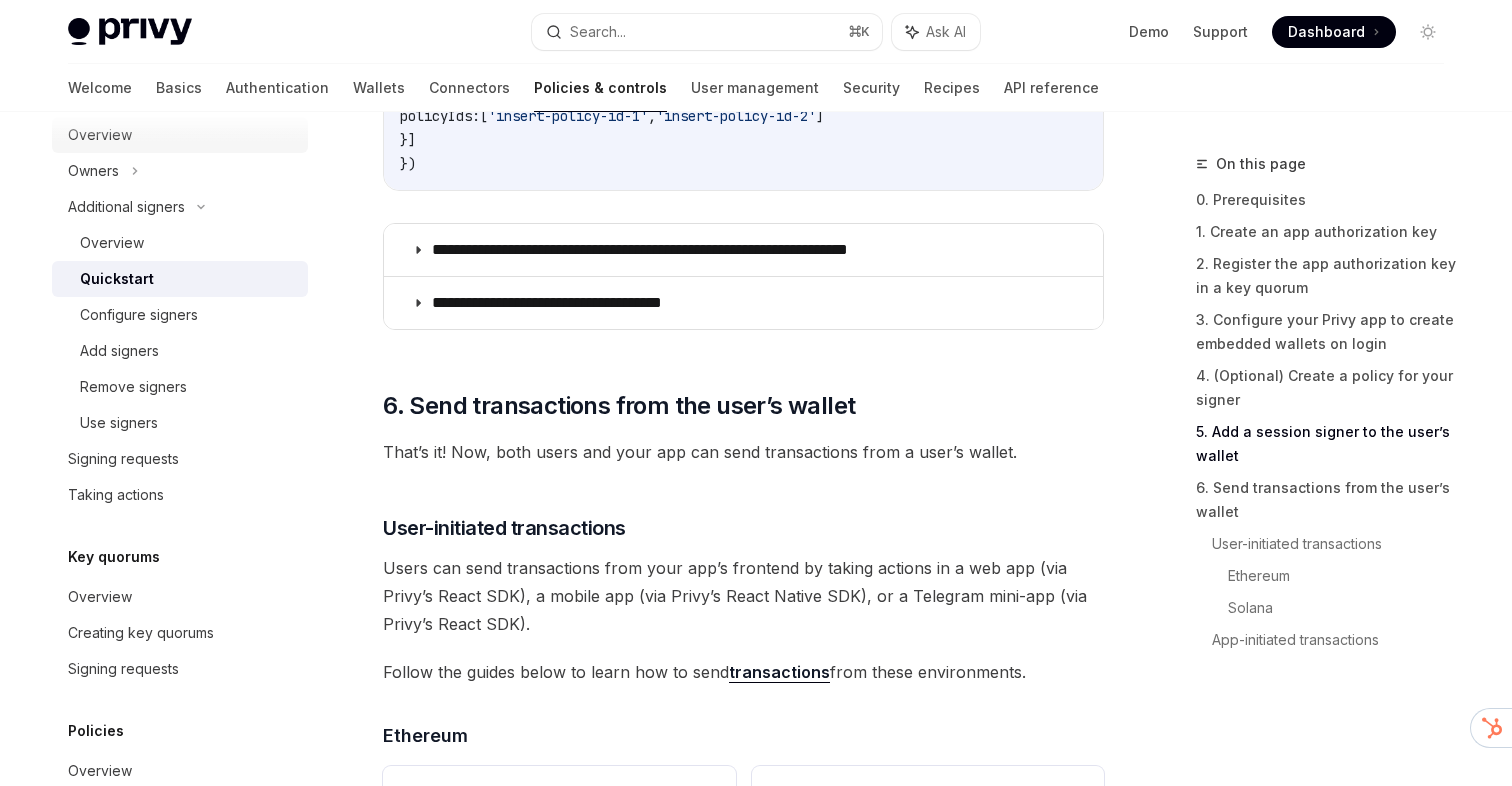 scroll, scrollTop: 744, scrollLeft: 0, axis: vertical 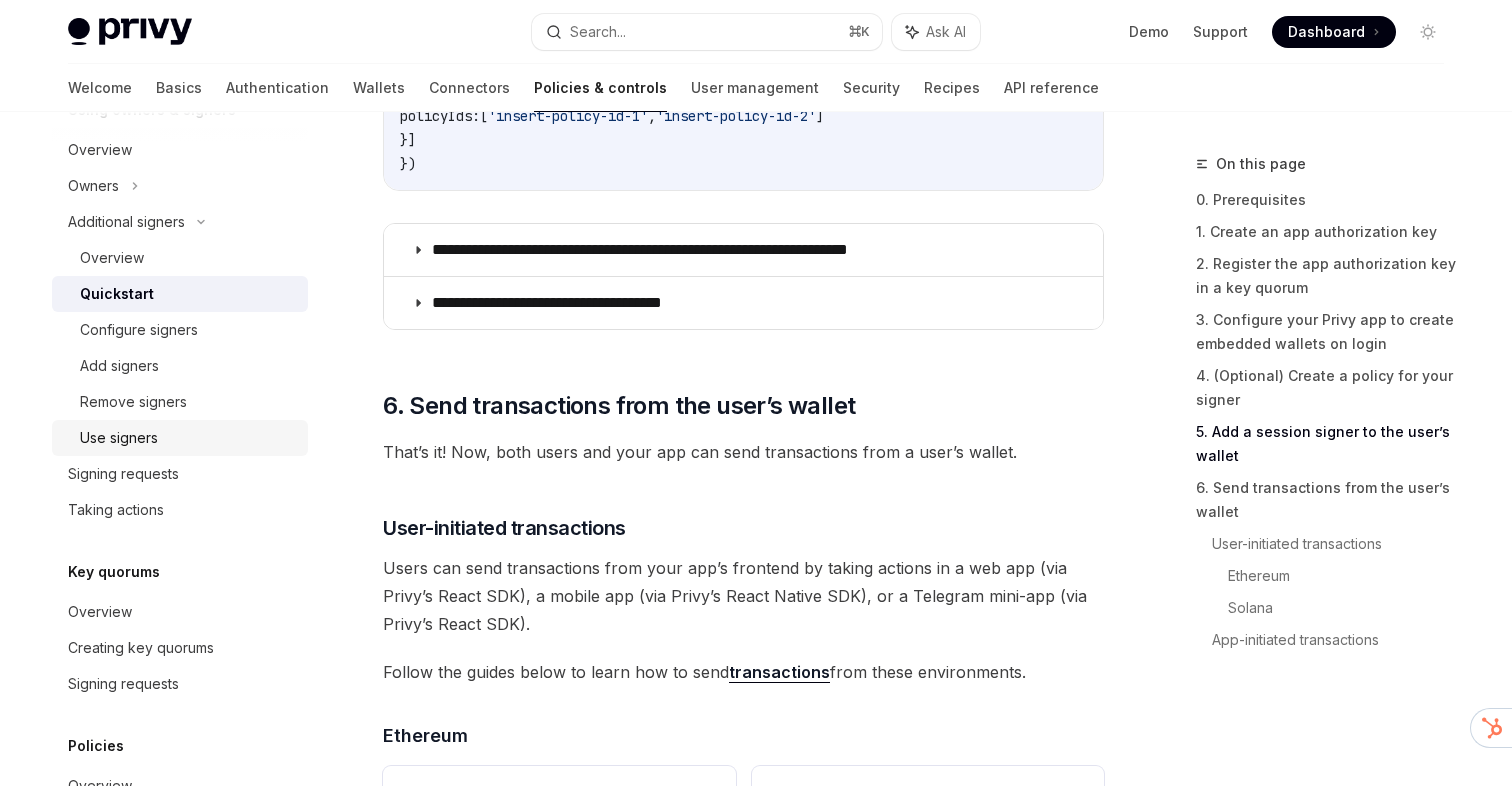 click on "Use signers" at bounding box center [119, 438] 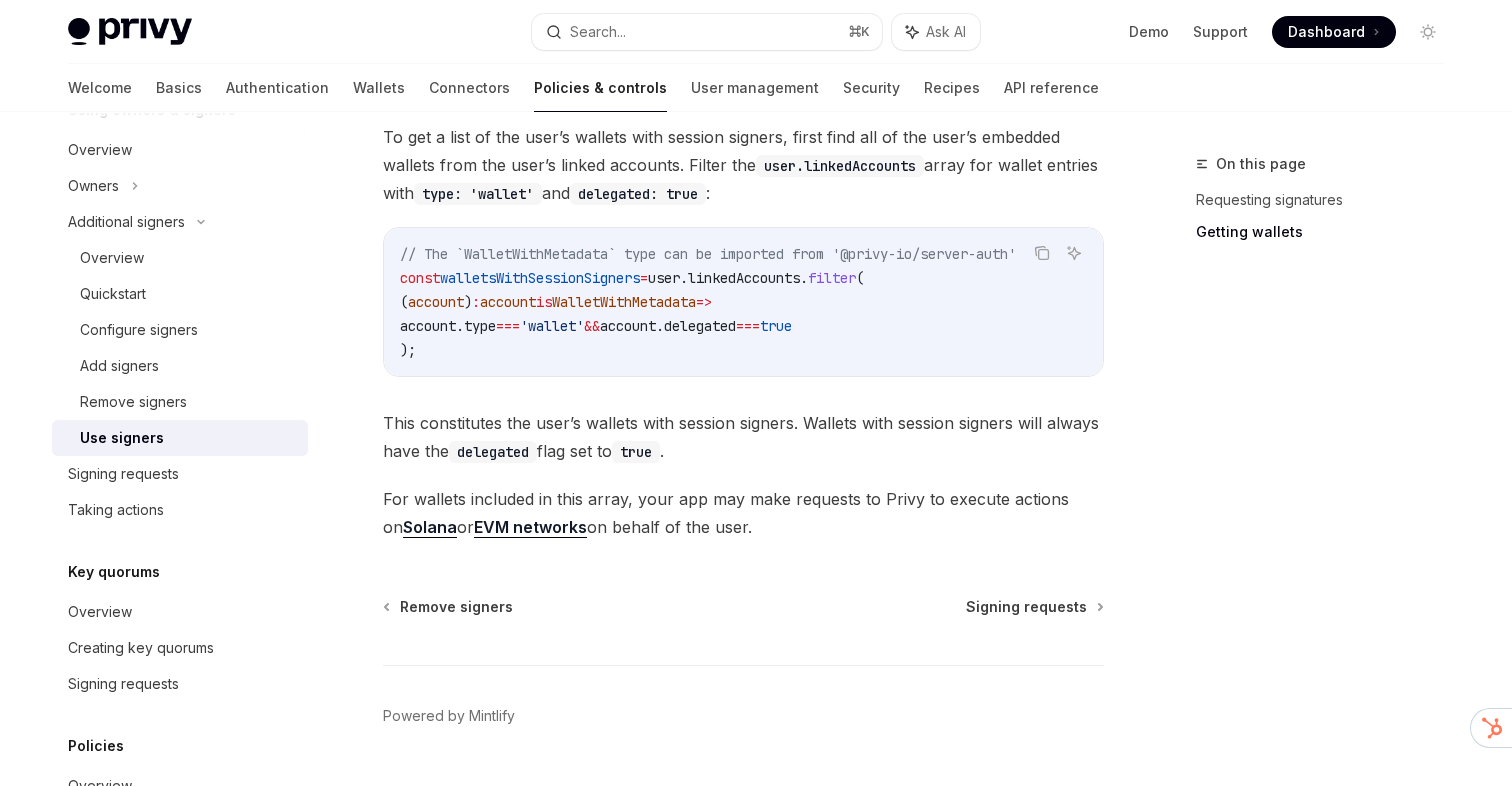 scroll, scrollTop: 1059, scrollLeft: 0, axis: vertical 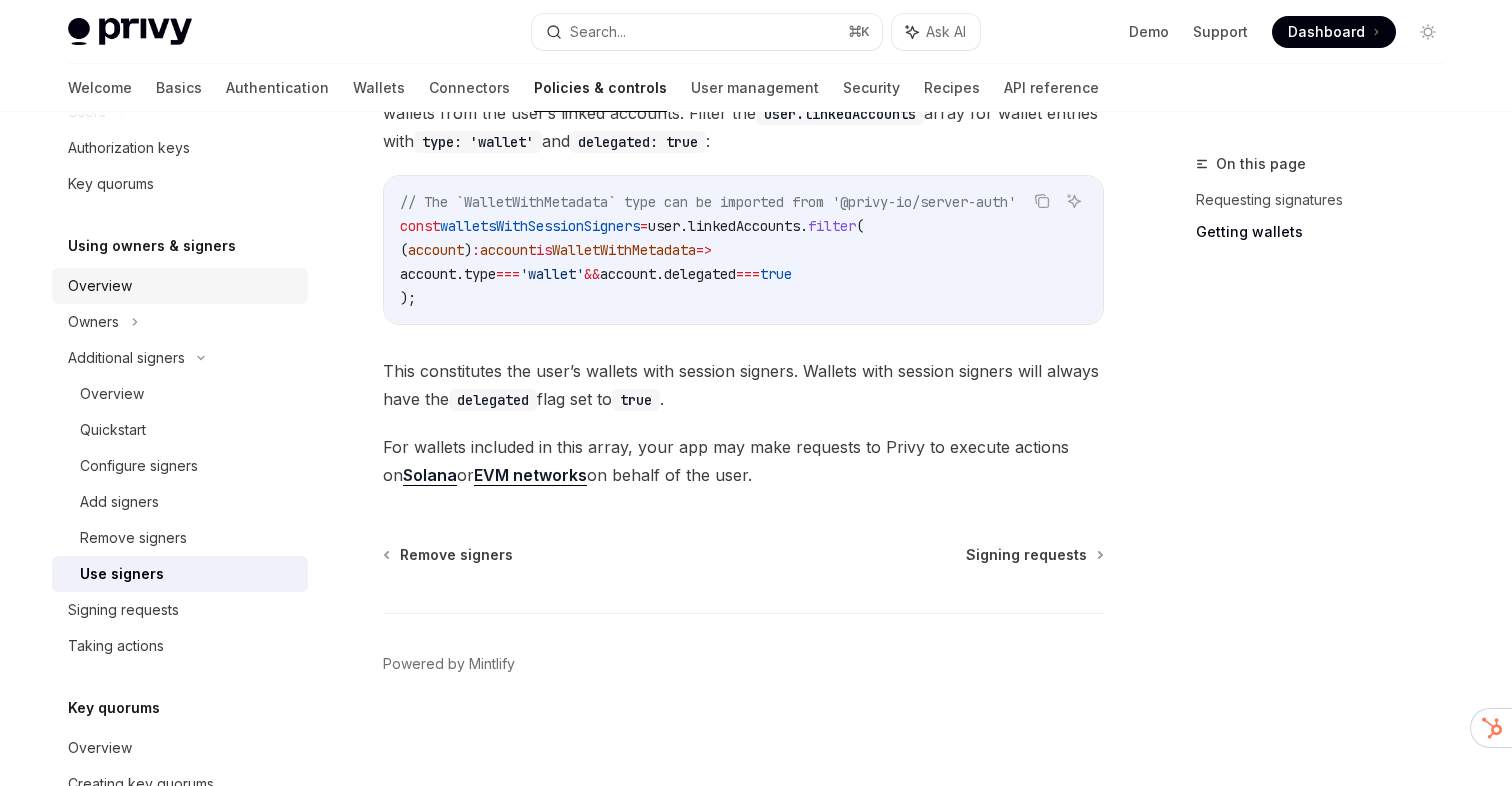 click on "Owners" at bounding box center [180, -170] 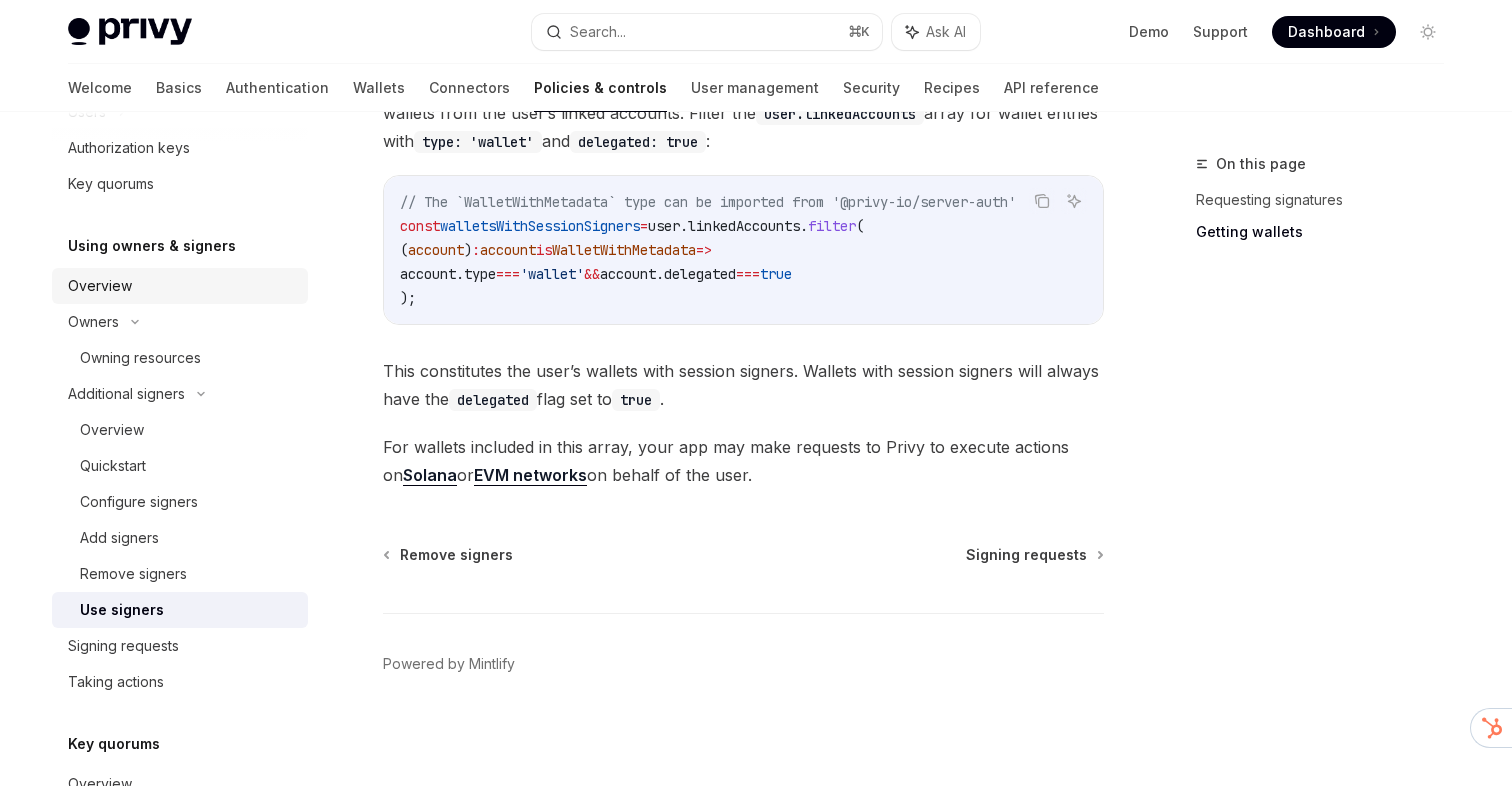 scroll, scrollTop: 107, scrollLeft: 0, axis: vertical 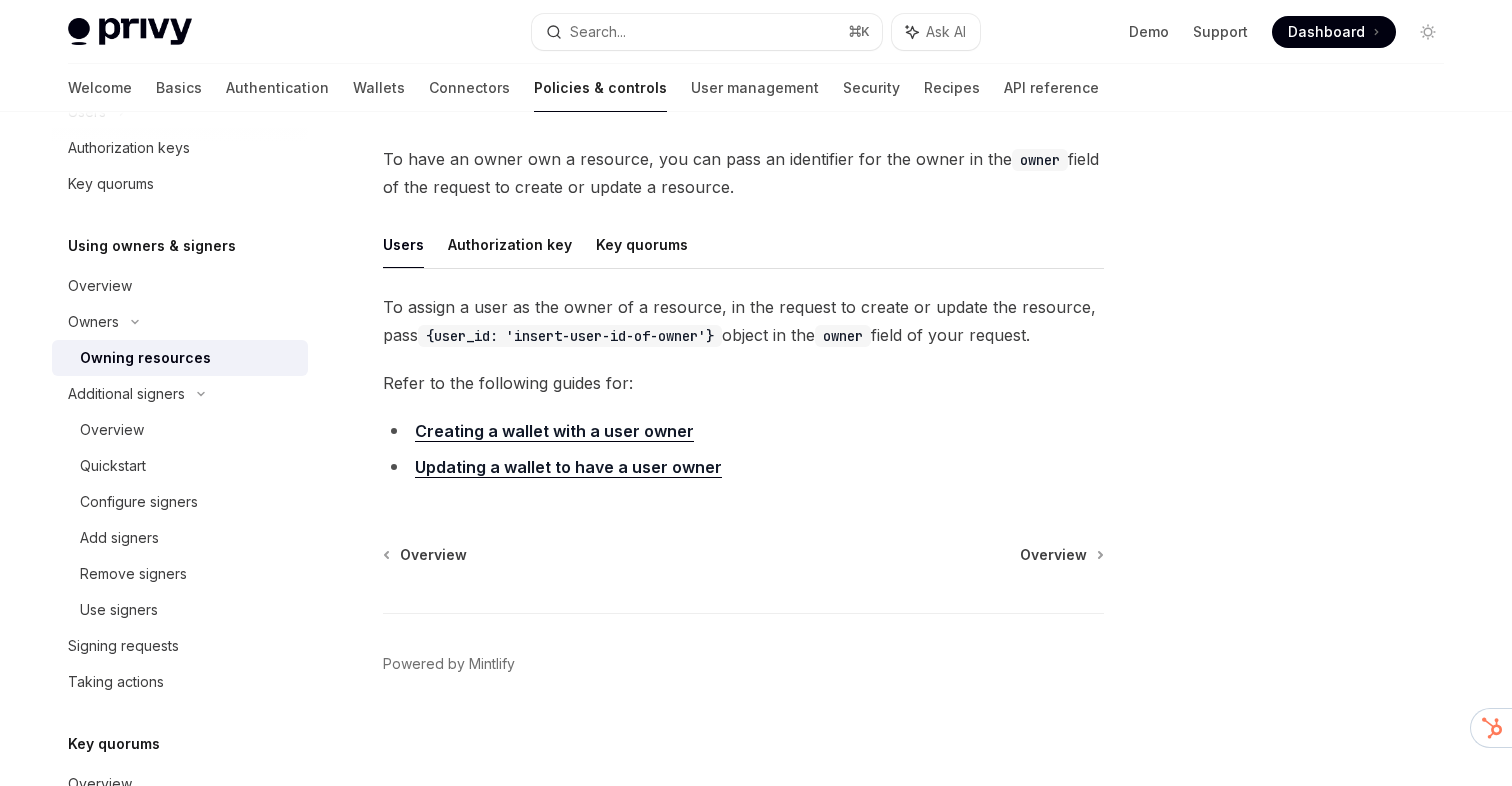 click on "Owning resources" at bounding box center (145, 358) 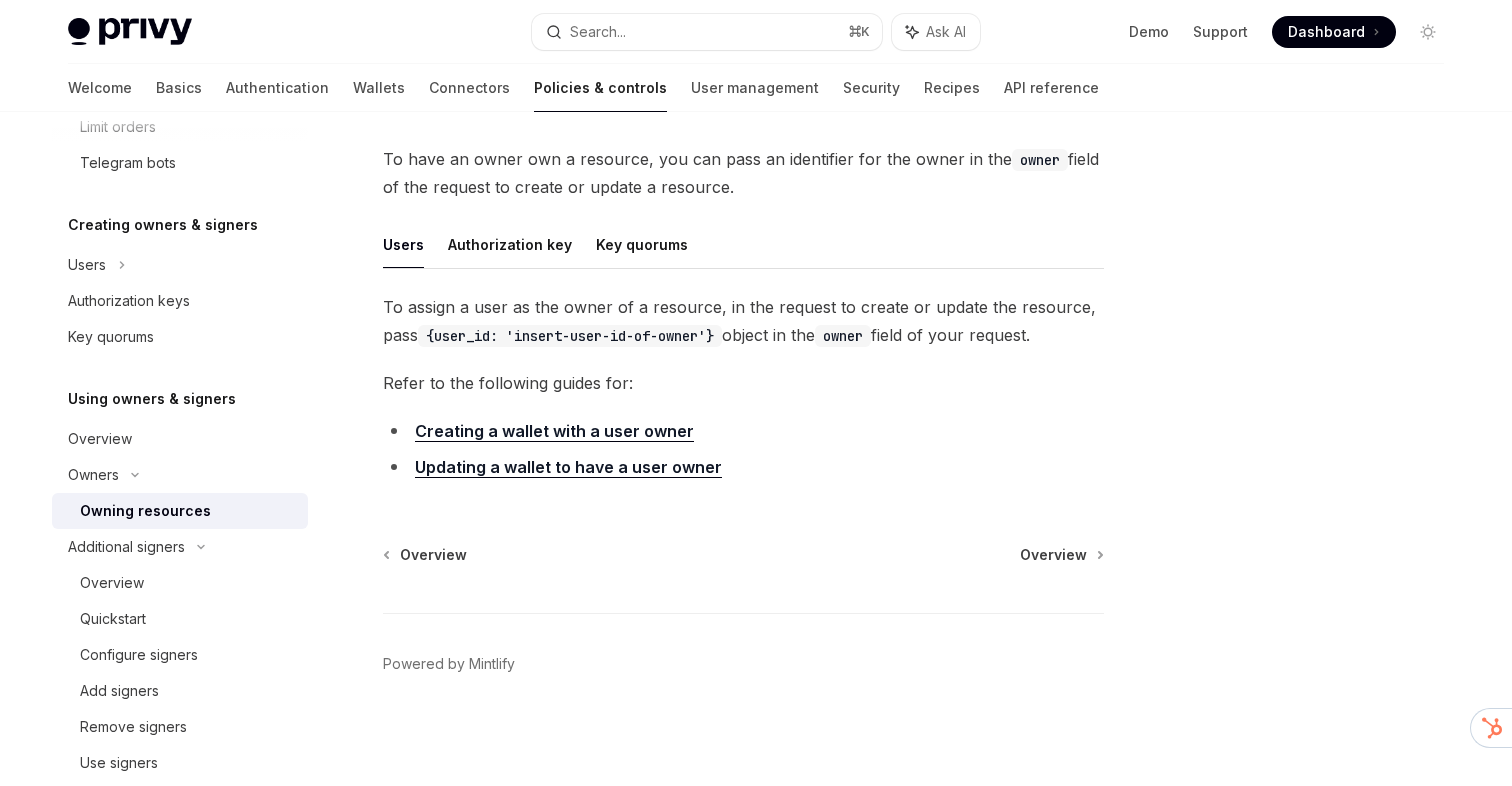 scroll, scrollTop: 454, scrollLeft: 0, axis: vertical 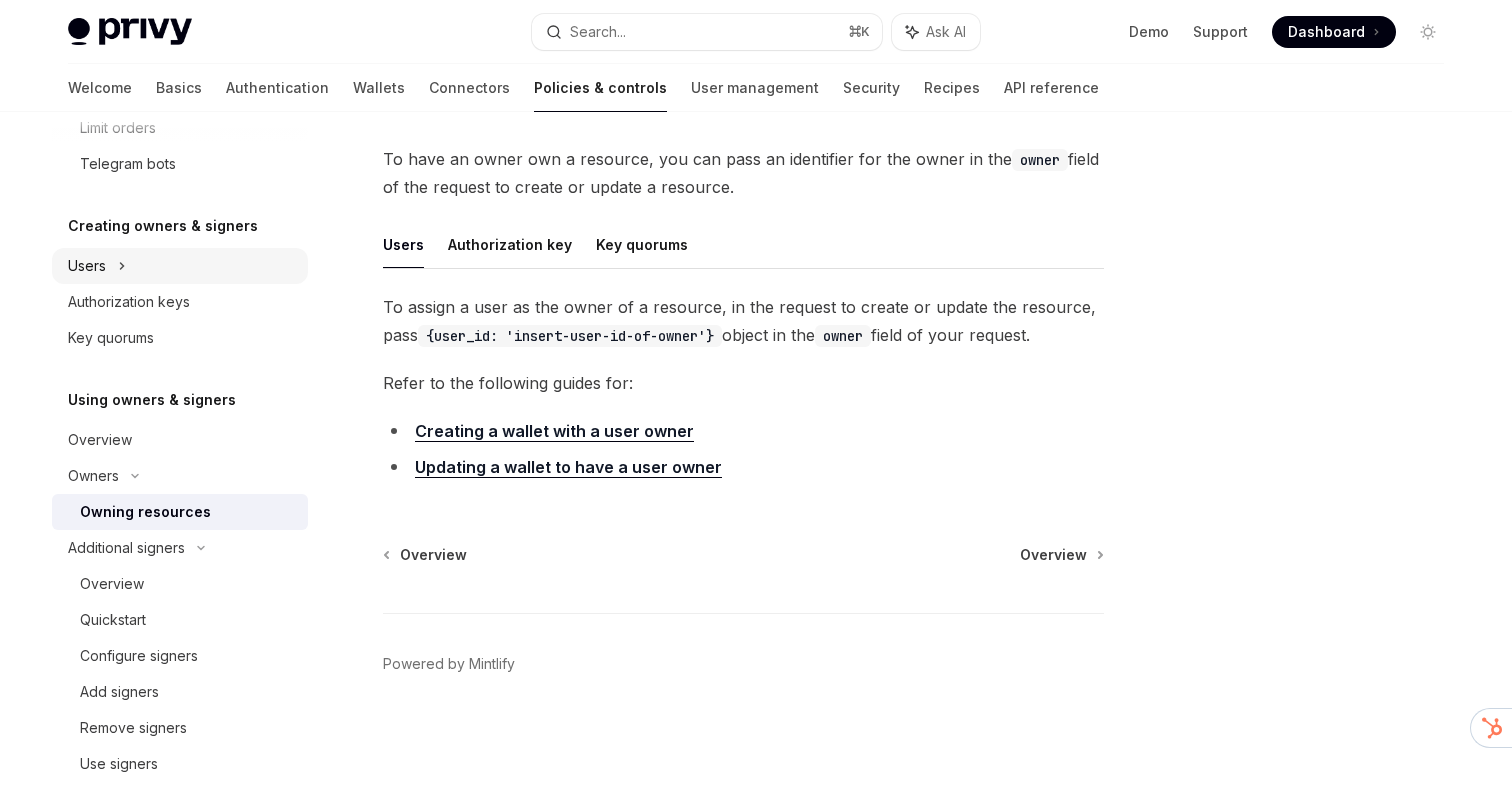 click on "Users" at bounding box center [180, 266] 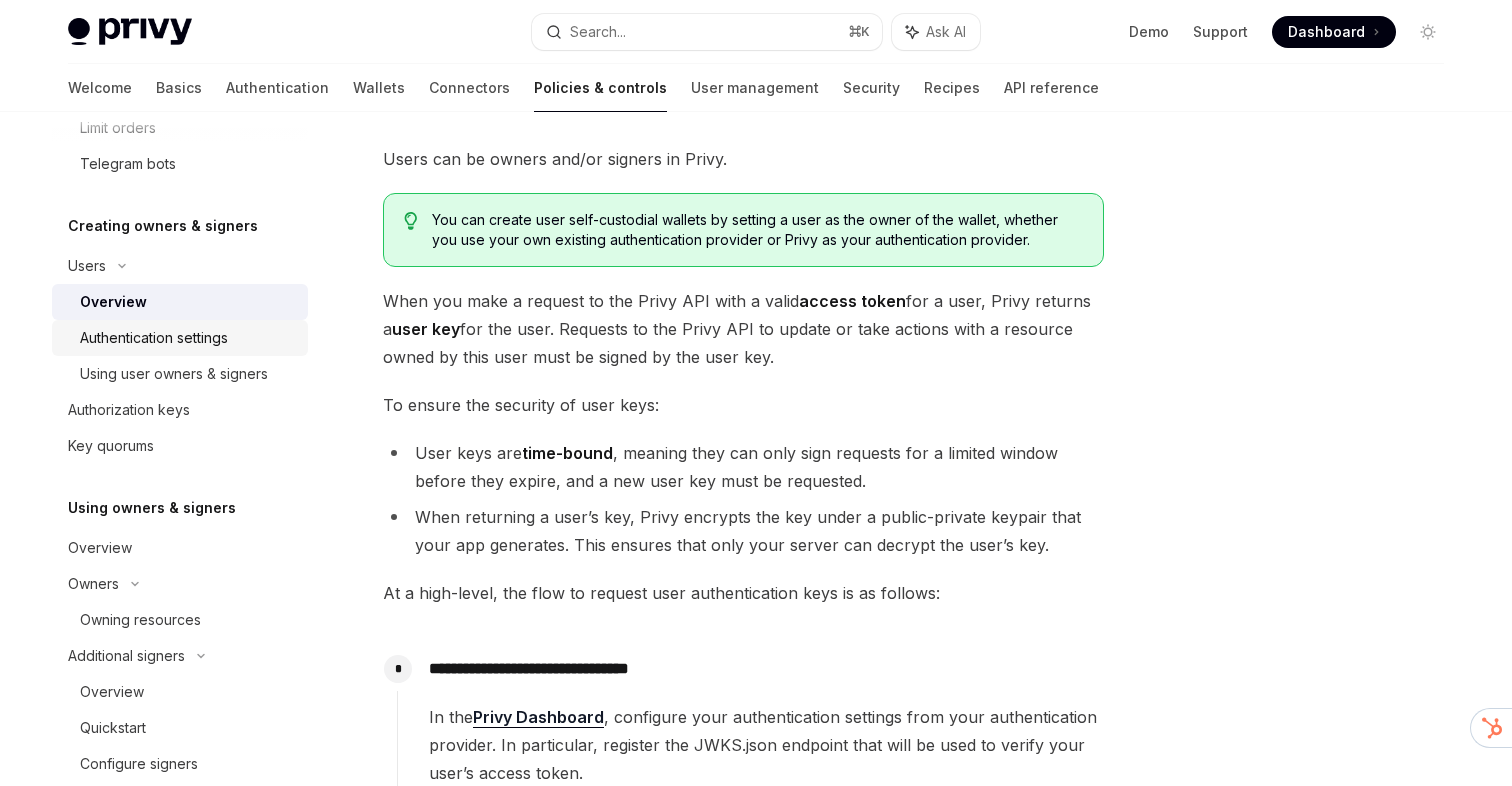 click on "Authentication settings" at bounding box center (154, 338) 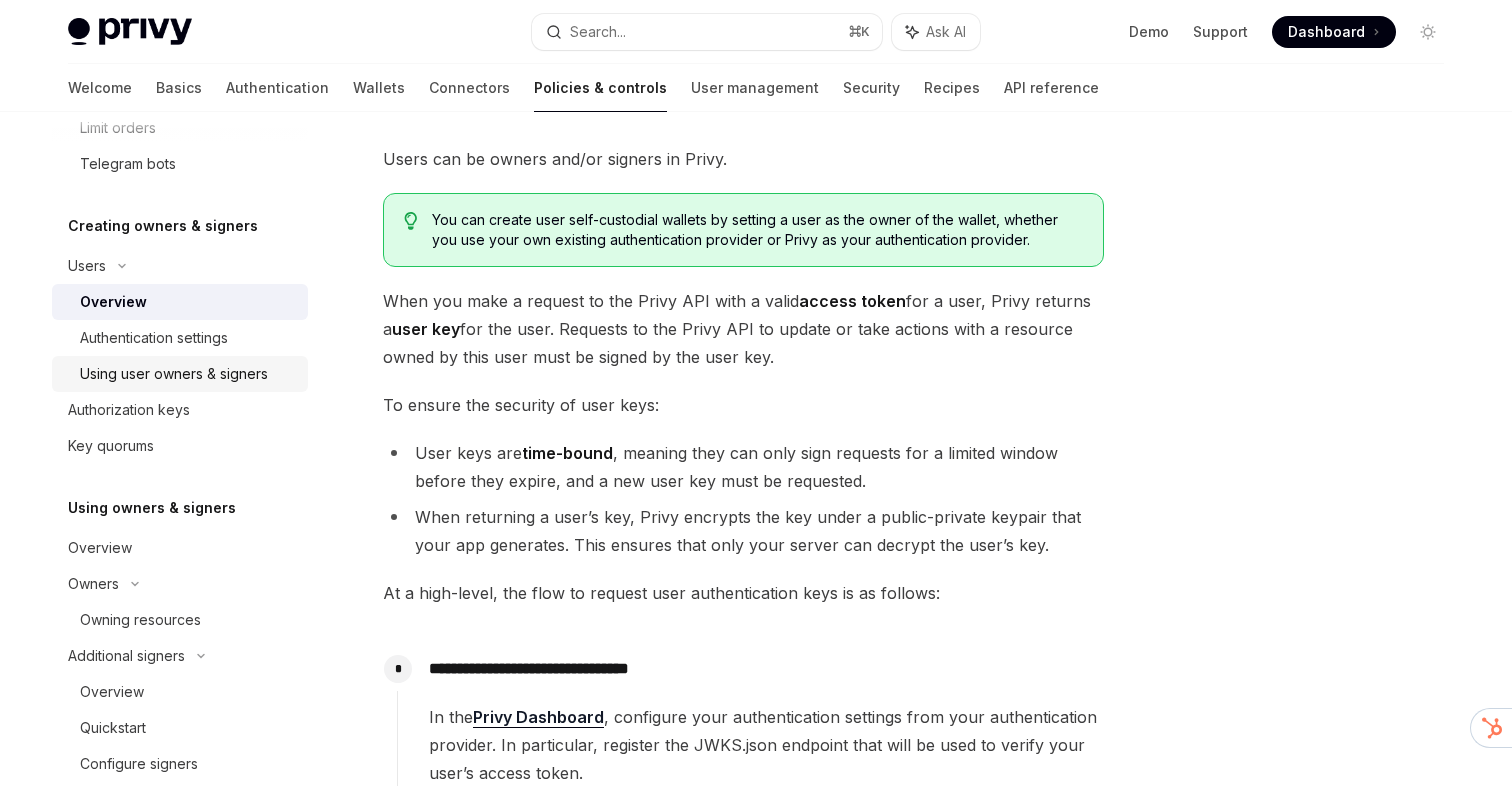 click on "Using user owners & signers" at bounding box center (174, 374) 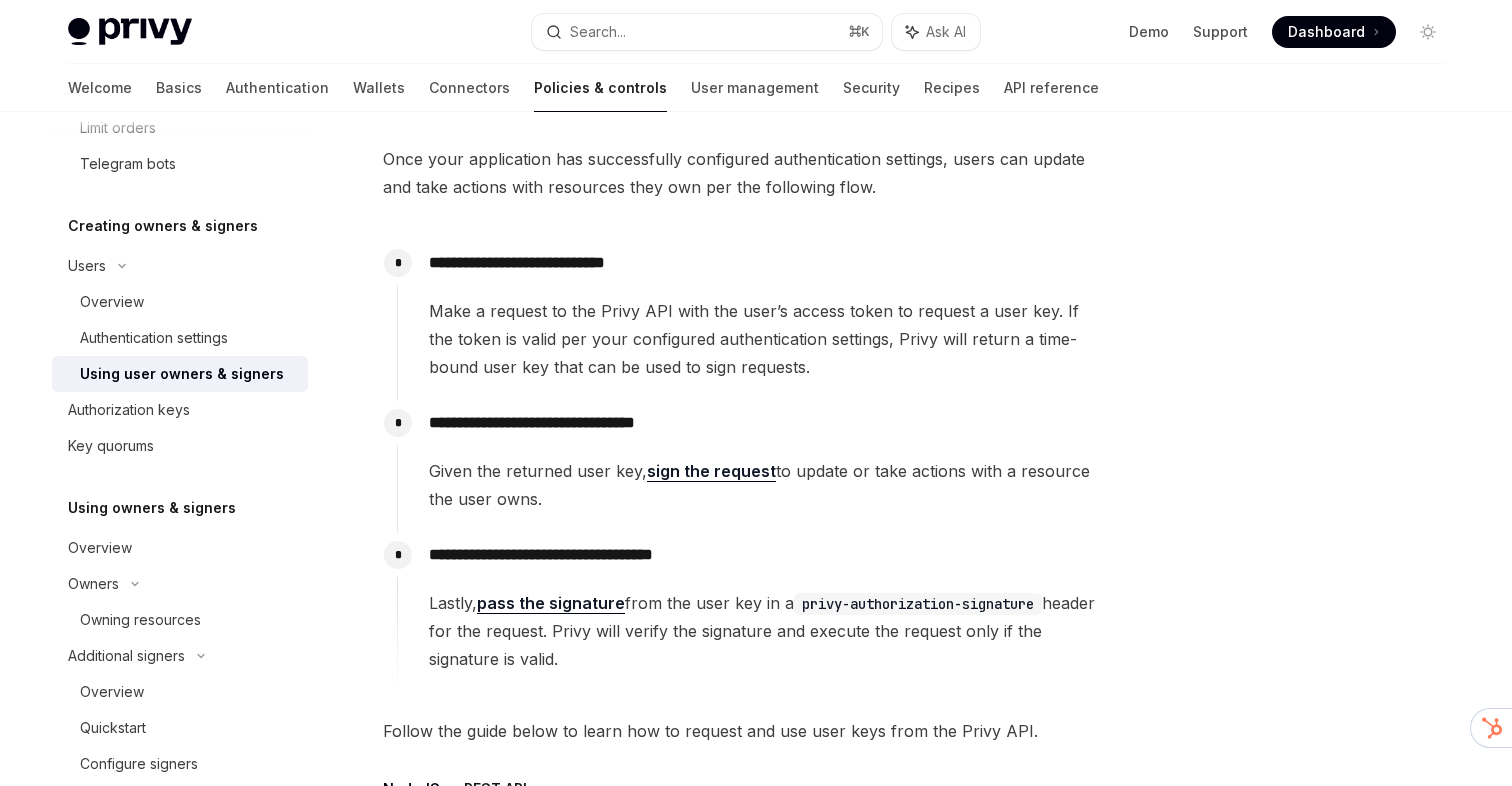 click on "Using user owners & signers" at bounding box center (182, 374) 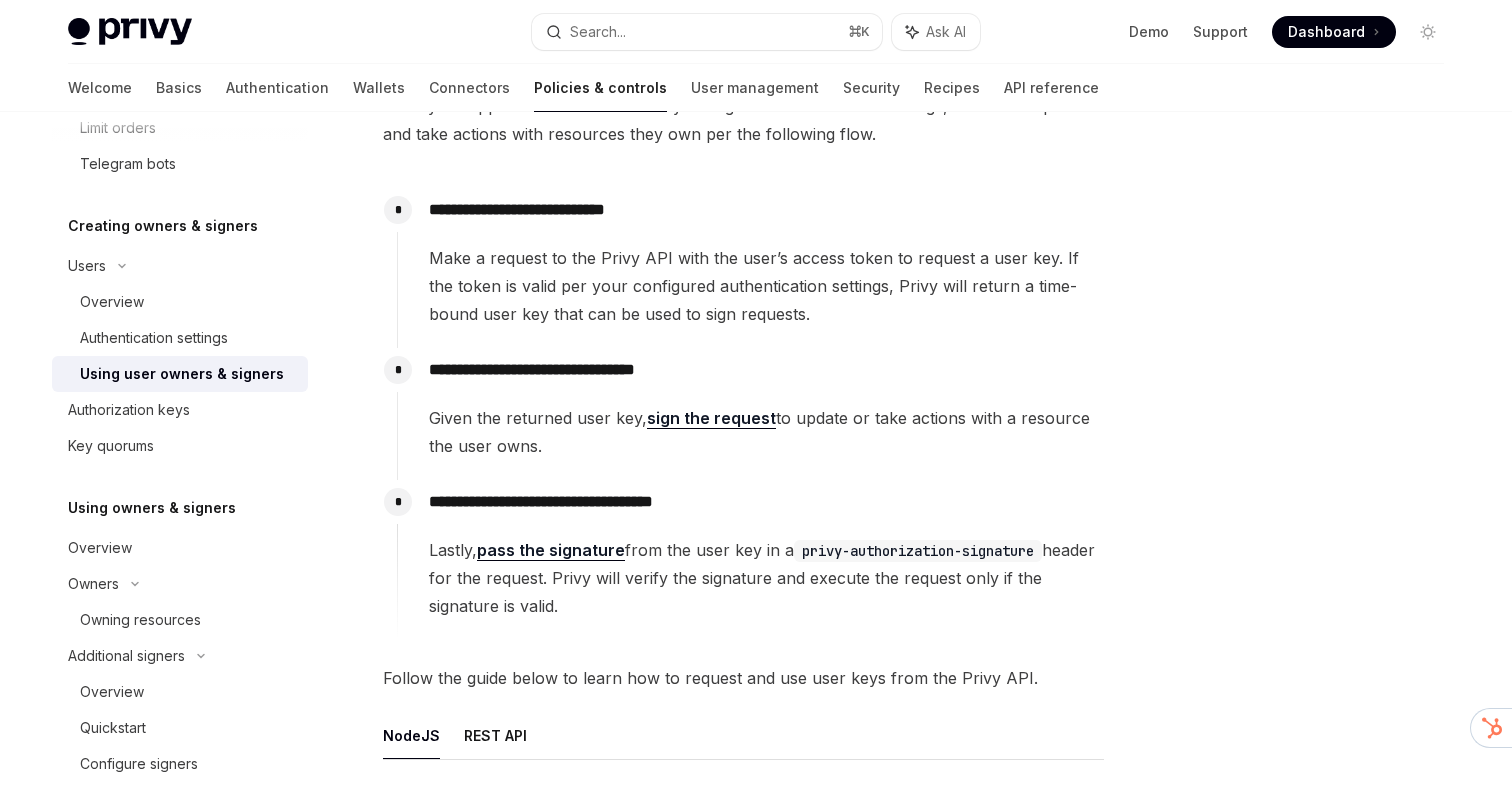 scroll, scrollTop: 137, scrollLeft: 0, axis: vertical 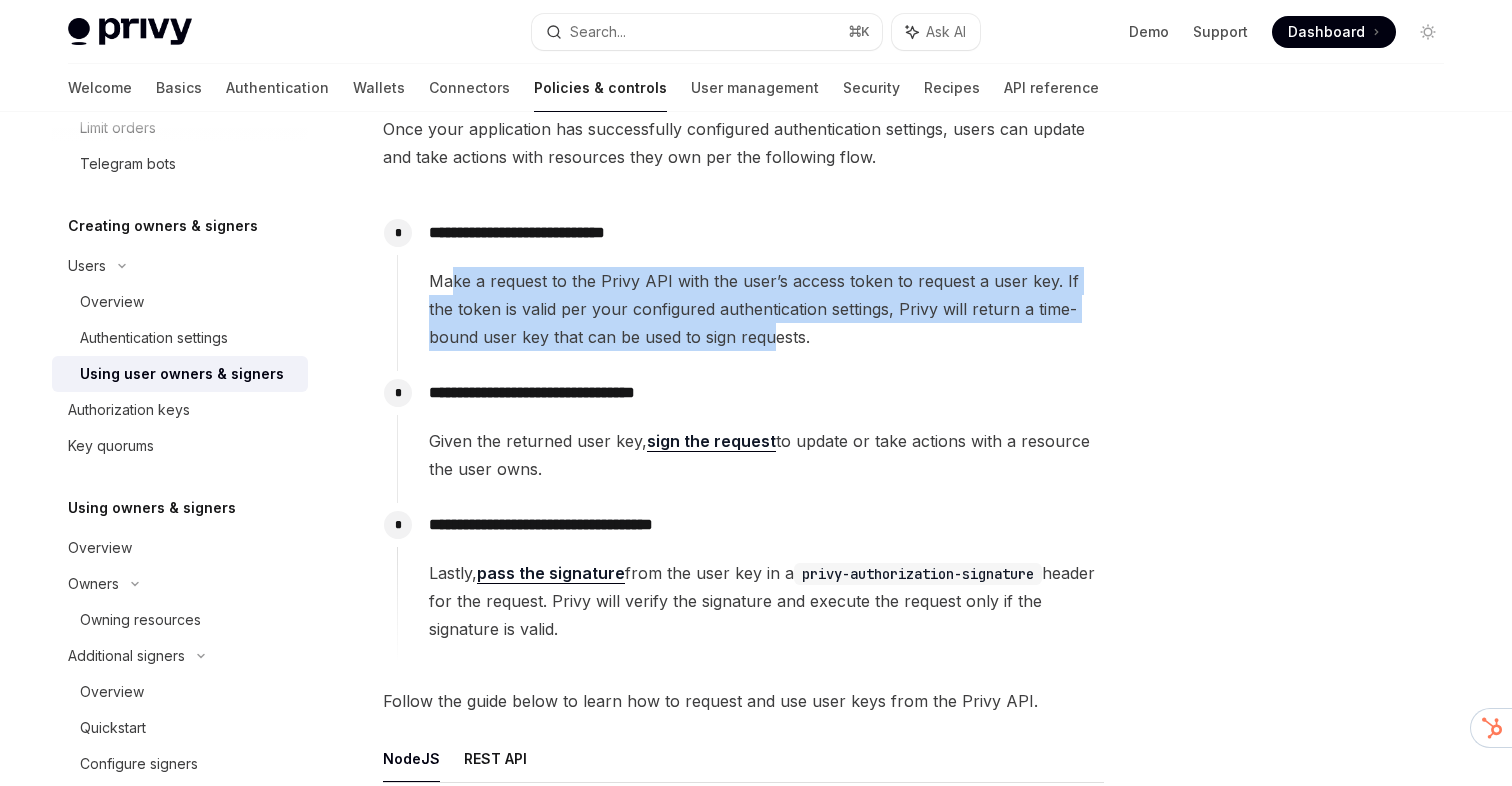 drag, startPoint x: 453, startPoint y: 273, endPoint x: 713, endPoint y: 330, distance: 266.17474 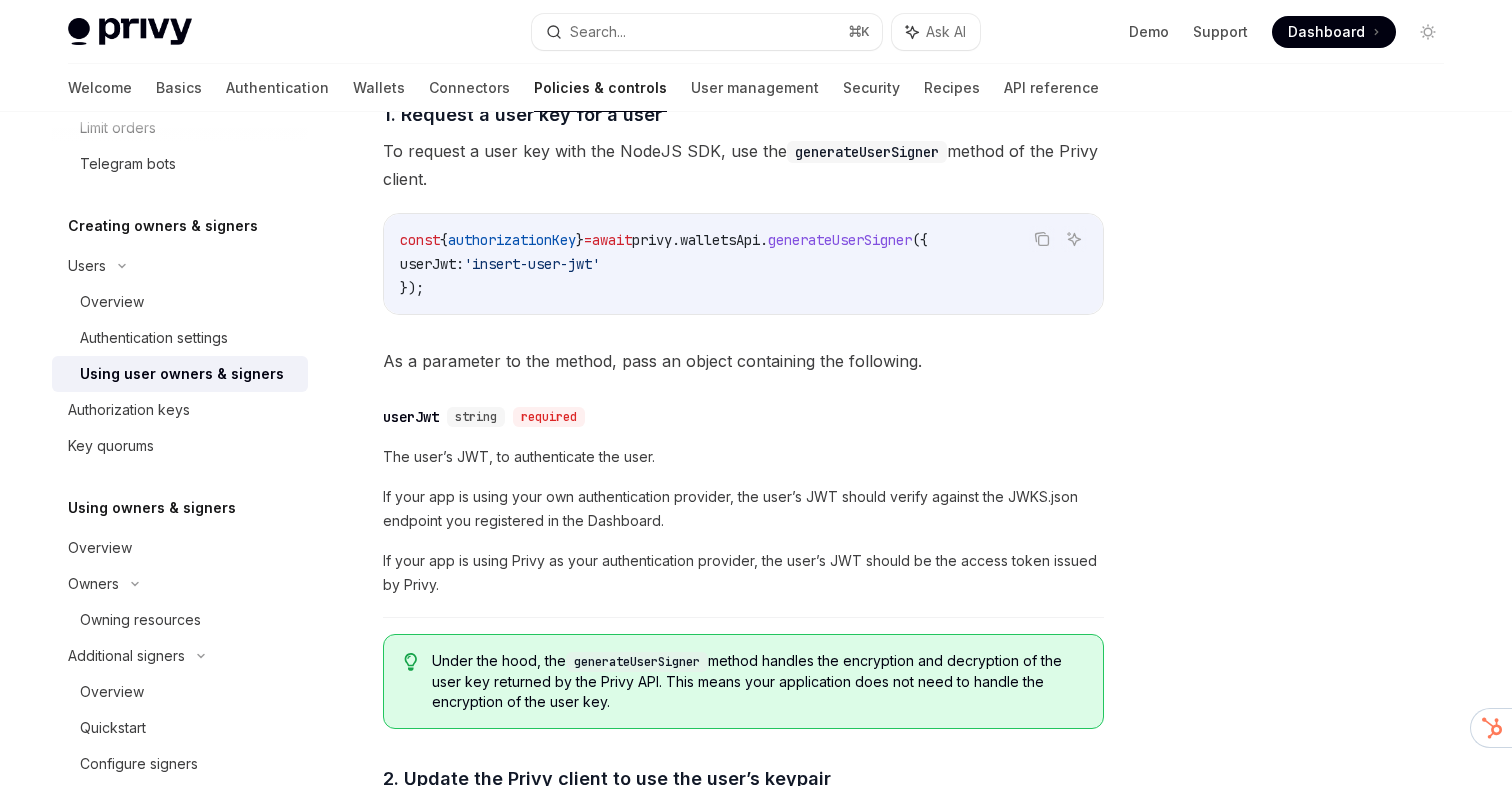 scroll, scrollTop: 839, scrollLeft: 0, axis: vertical 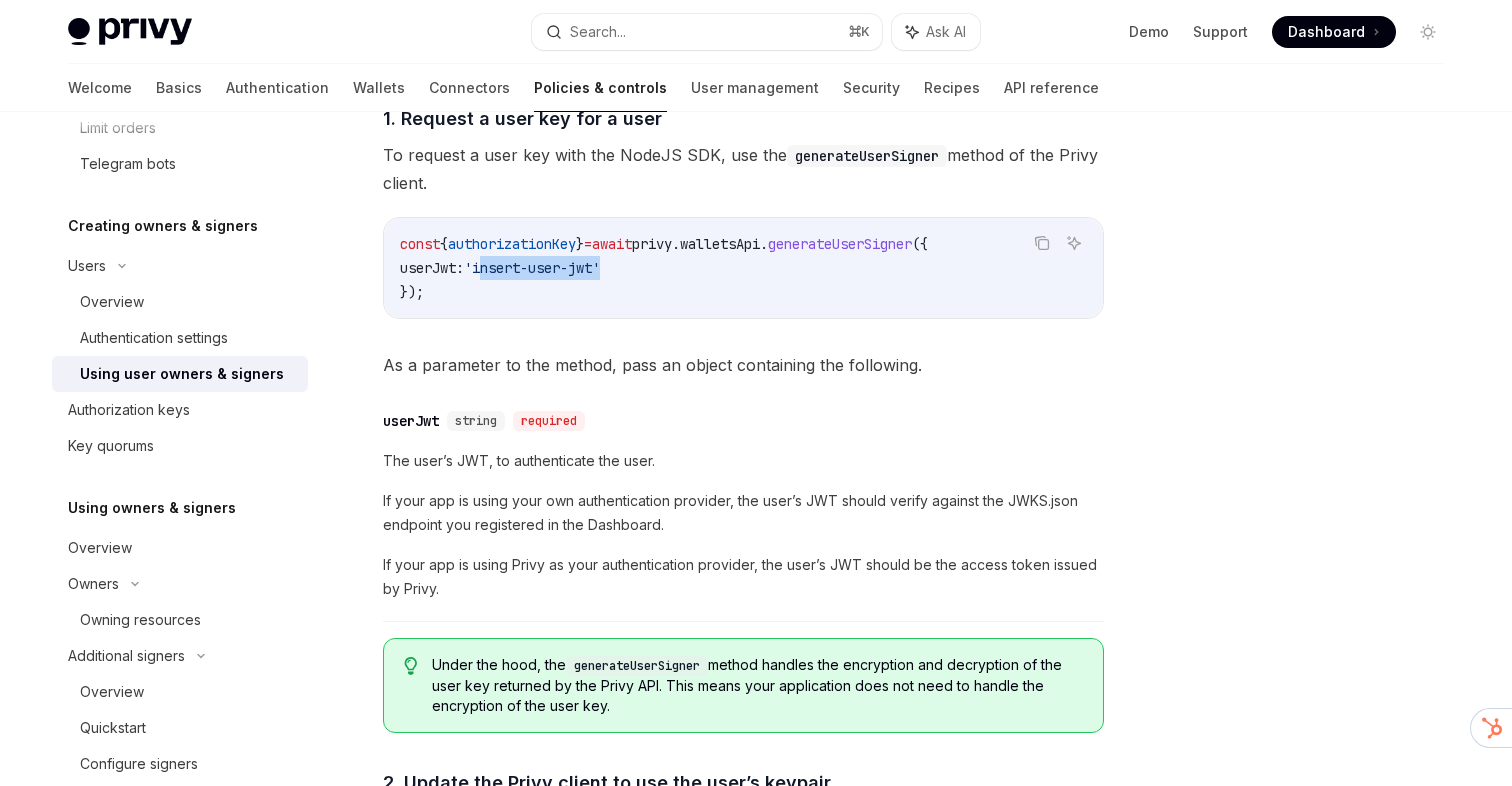 drag, startPoint x: 504, startPoint y: 270, endPoint x: 625, endPoint y: 270, distance: 121 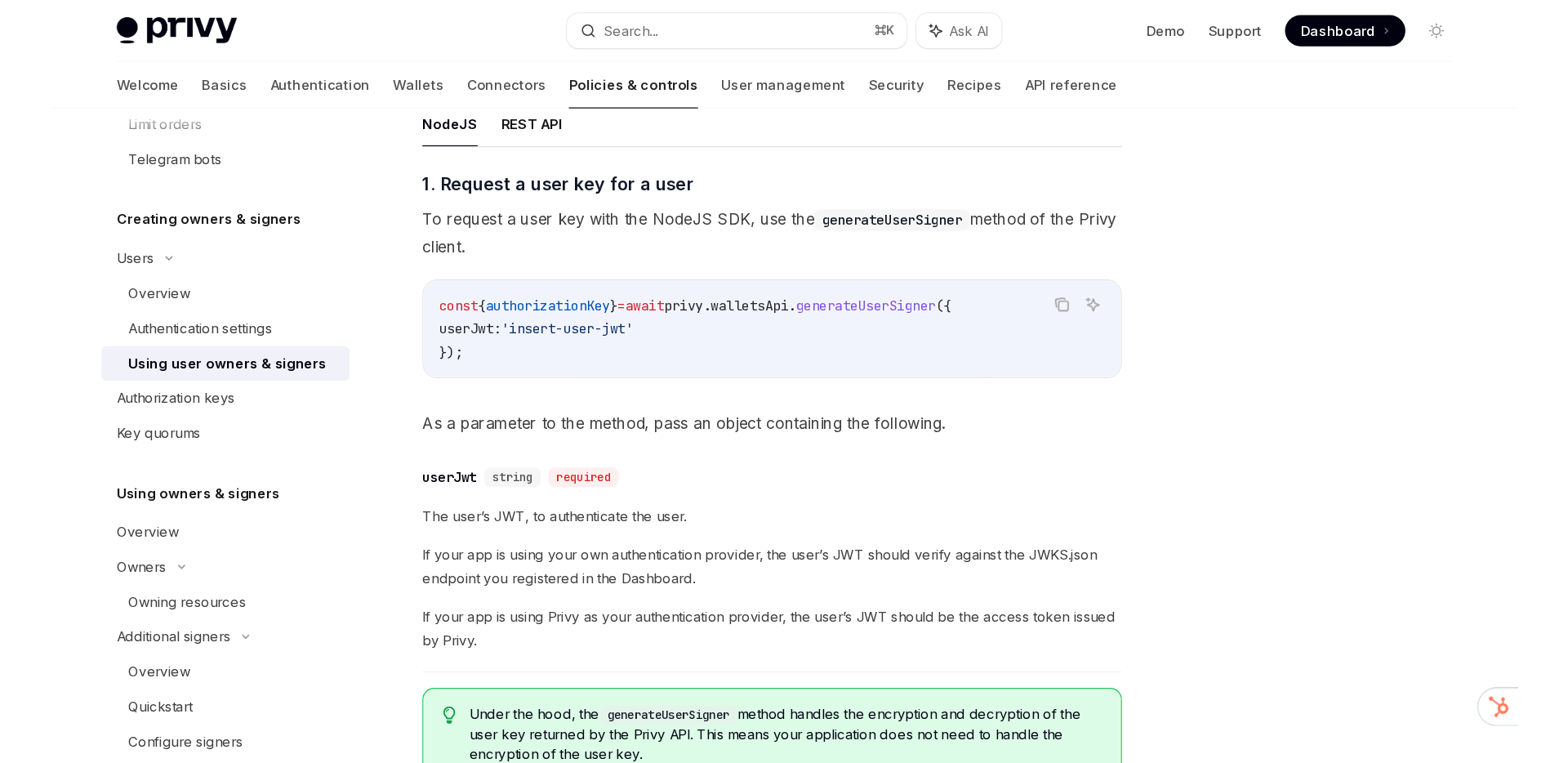 scroll, scrollTop: 0, scrollLeft: 0, axis: both 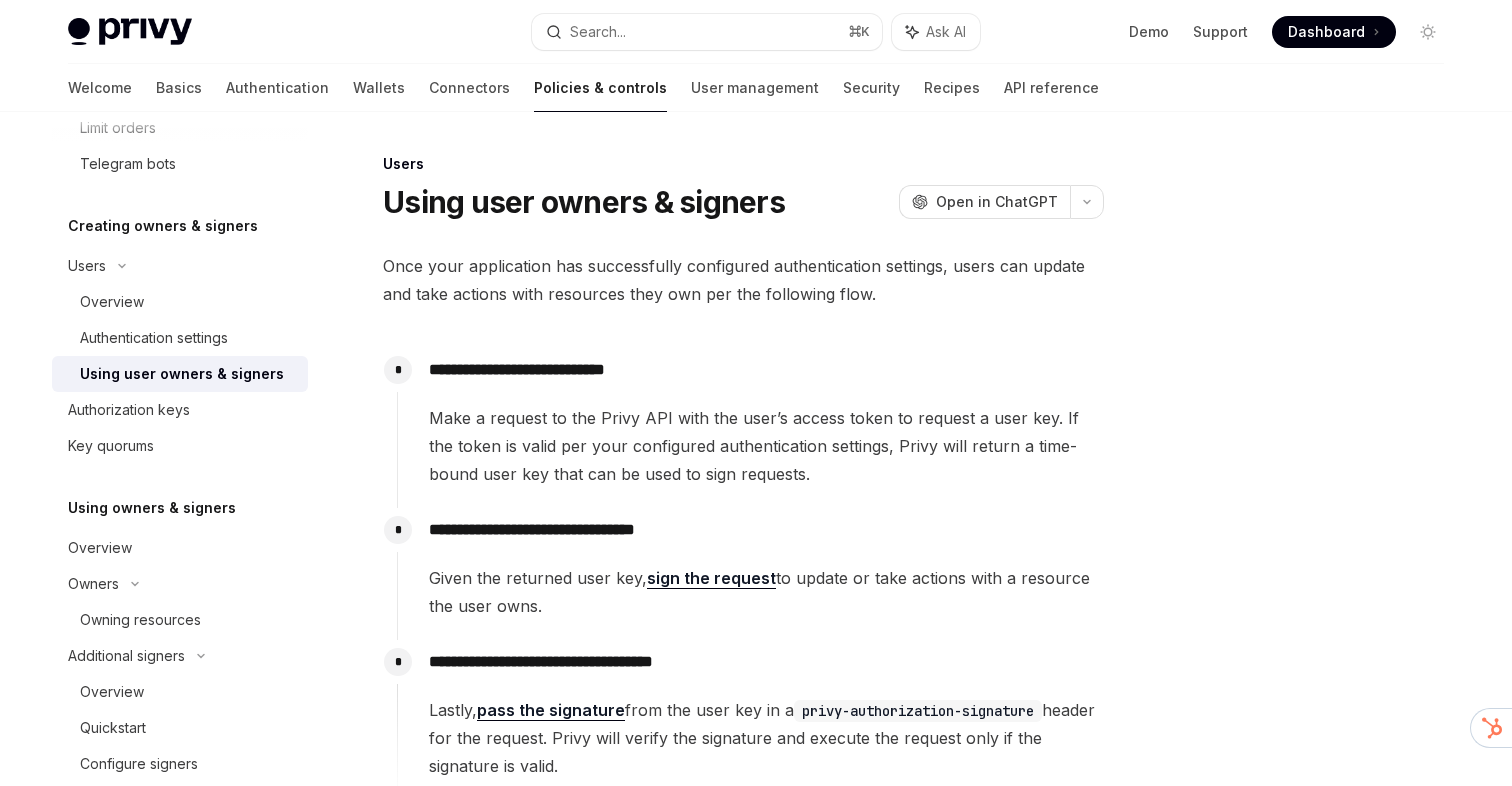 type on "*" 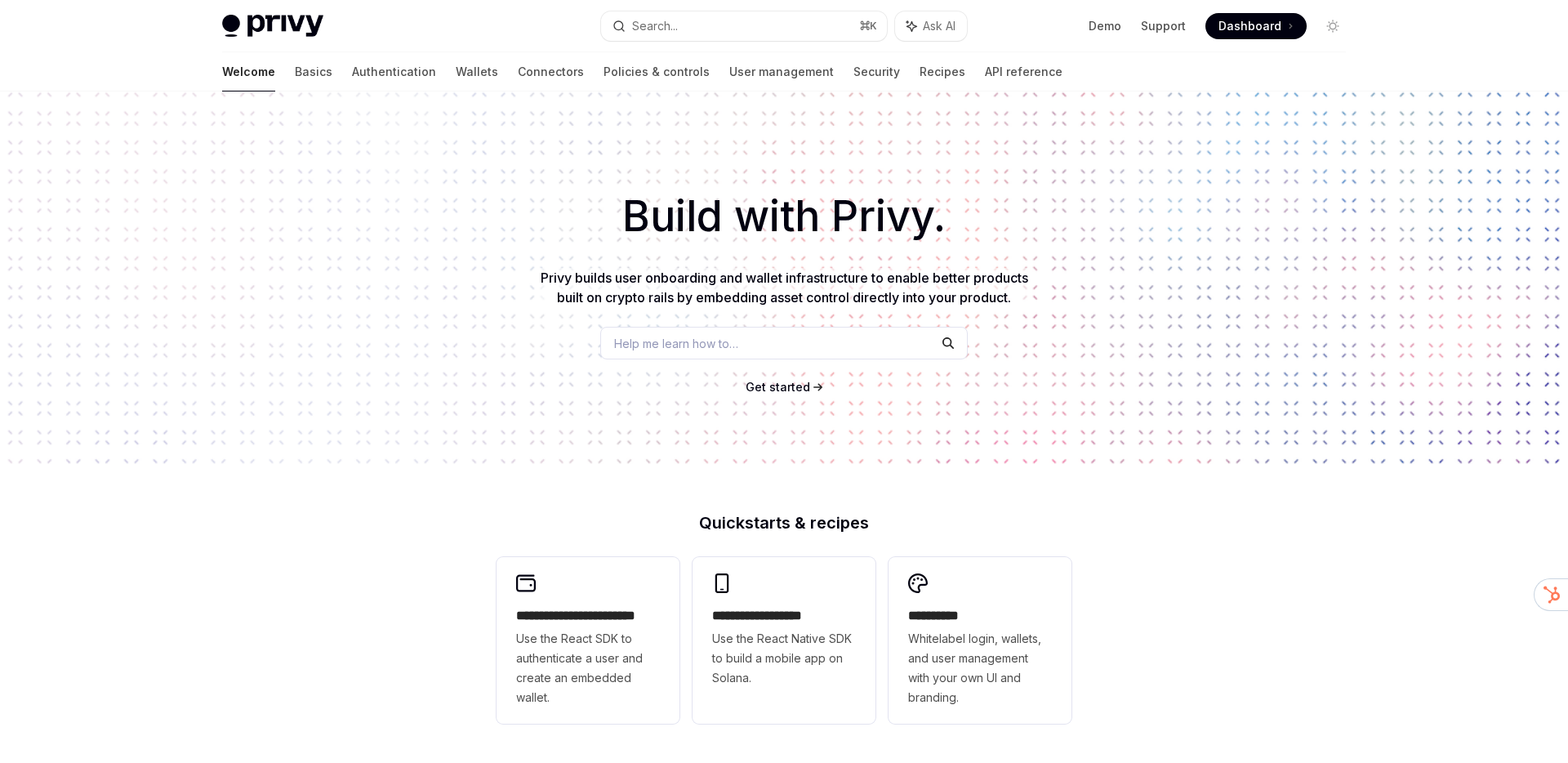 scroll, scrollTop: 0, scrollLeft: 0, axis: both 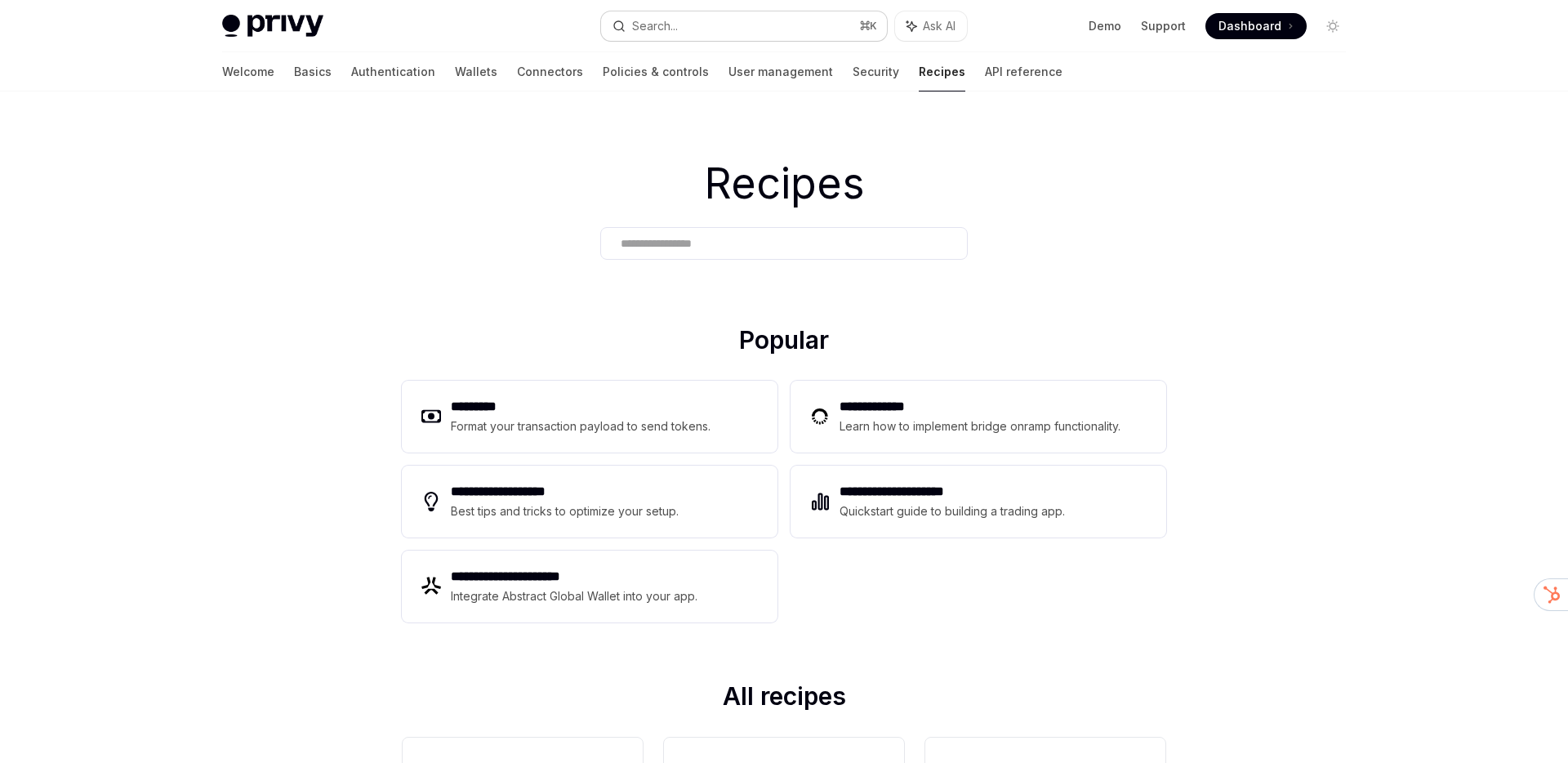 click on "Search..." at bounding box center (655, 26) 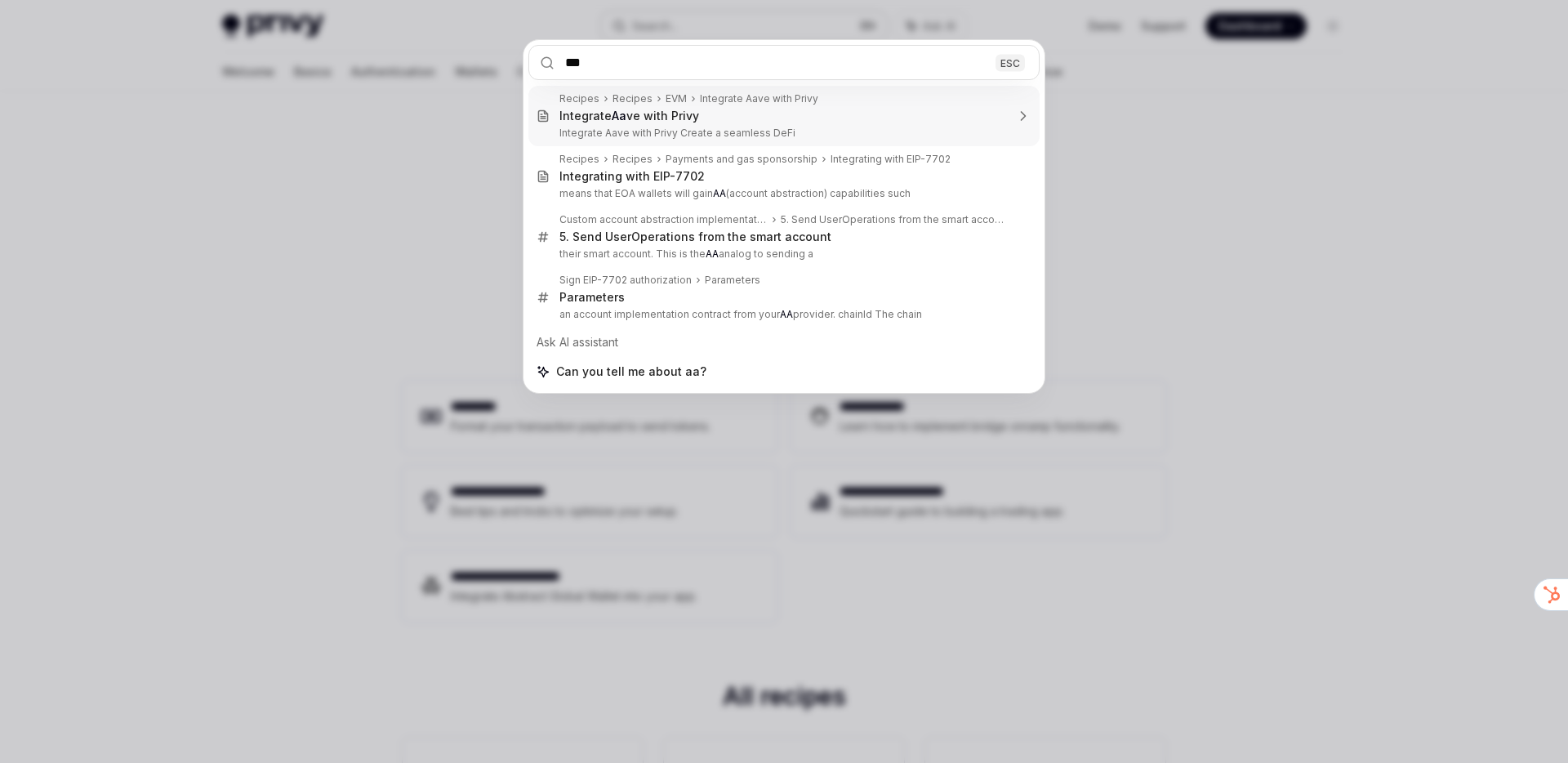 type on "****" 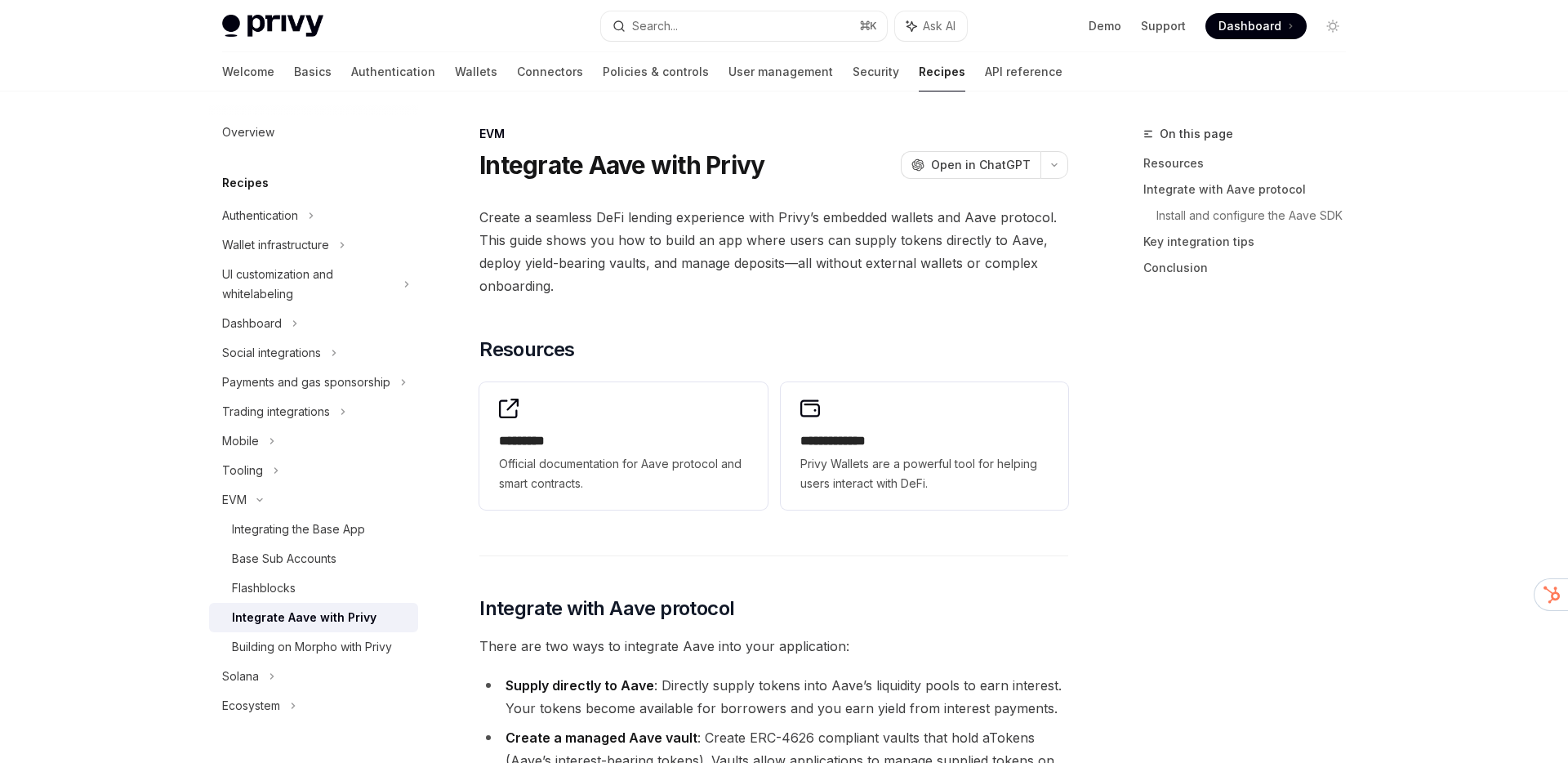 scroll, scrollTop: 91, scrollLeft: 0, axis: vertical 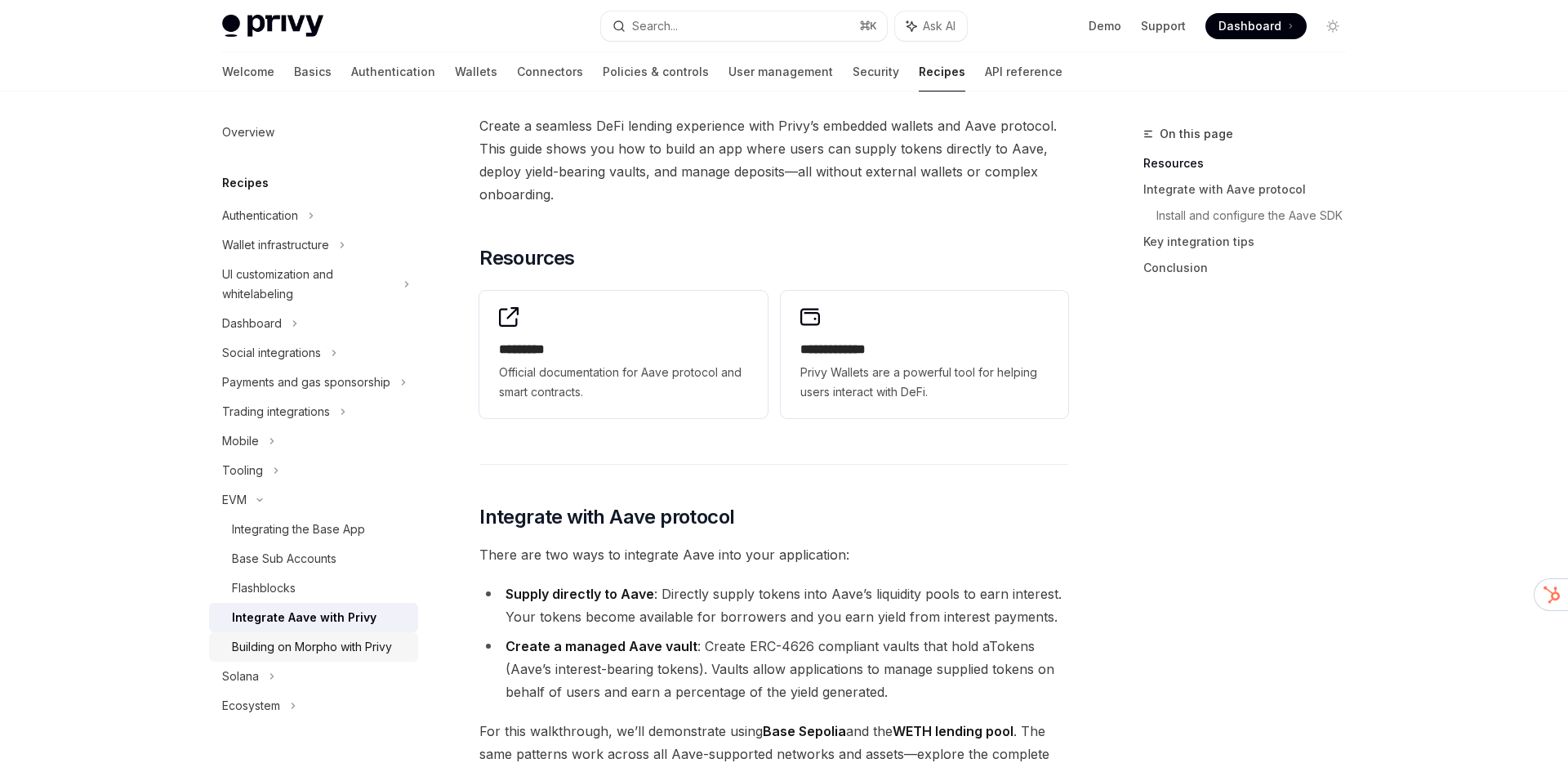 click on "Building on Morpho with Privy" at bounding box center (312, 647) 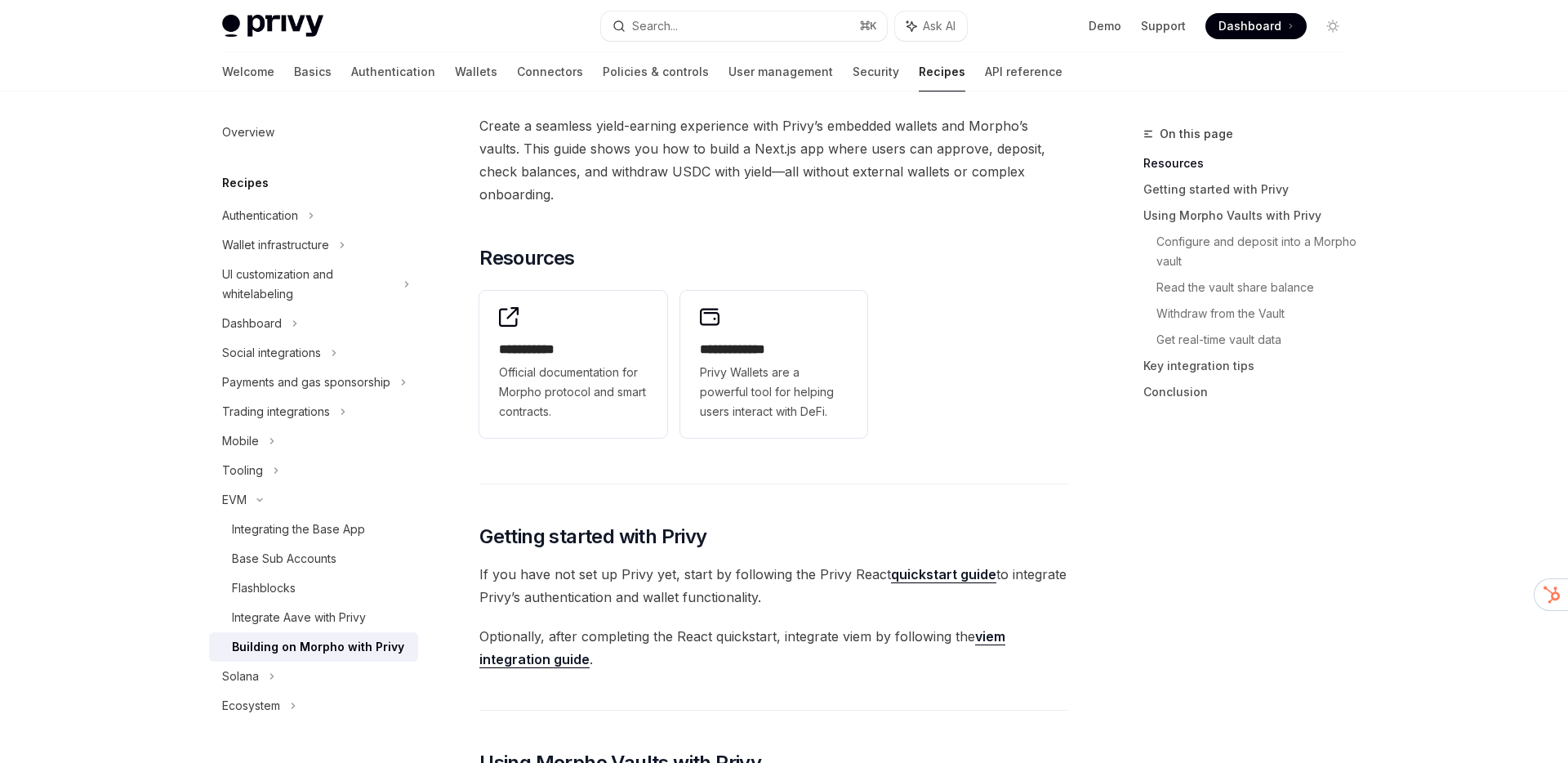 click on "**********" at bounding box center (773, 364) 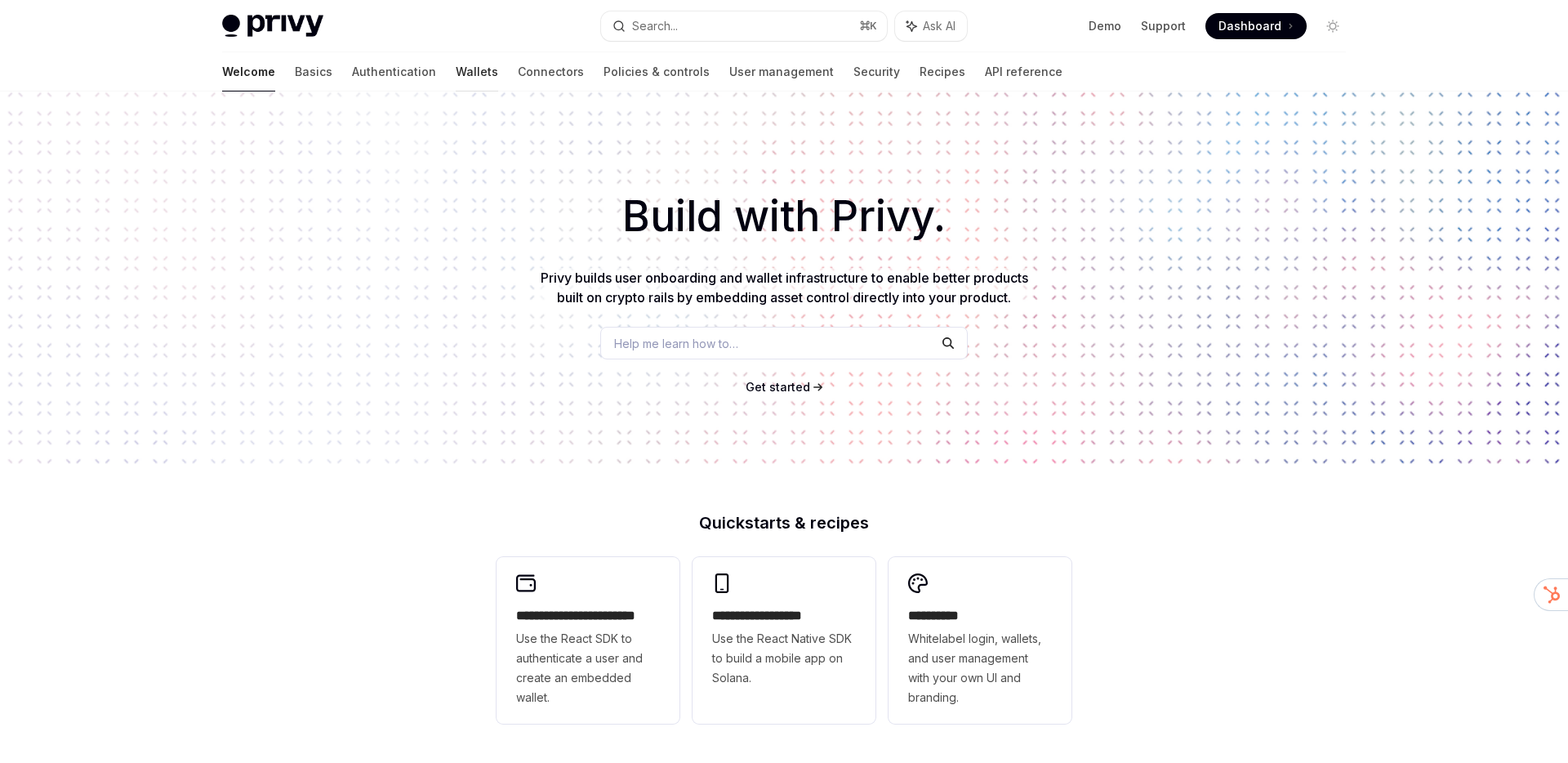 scroll, scrollTop: 0, scrollLeft: 0, axis: both 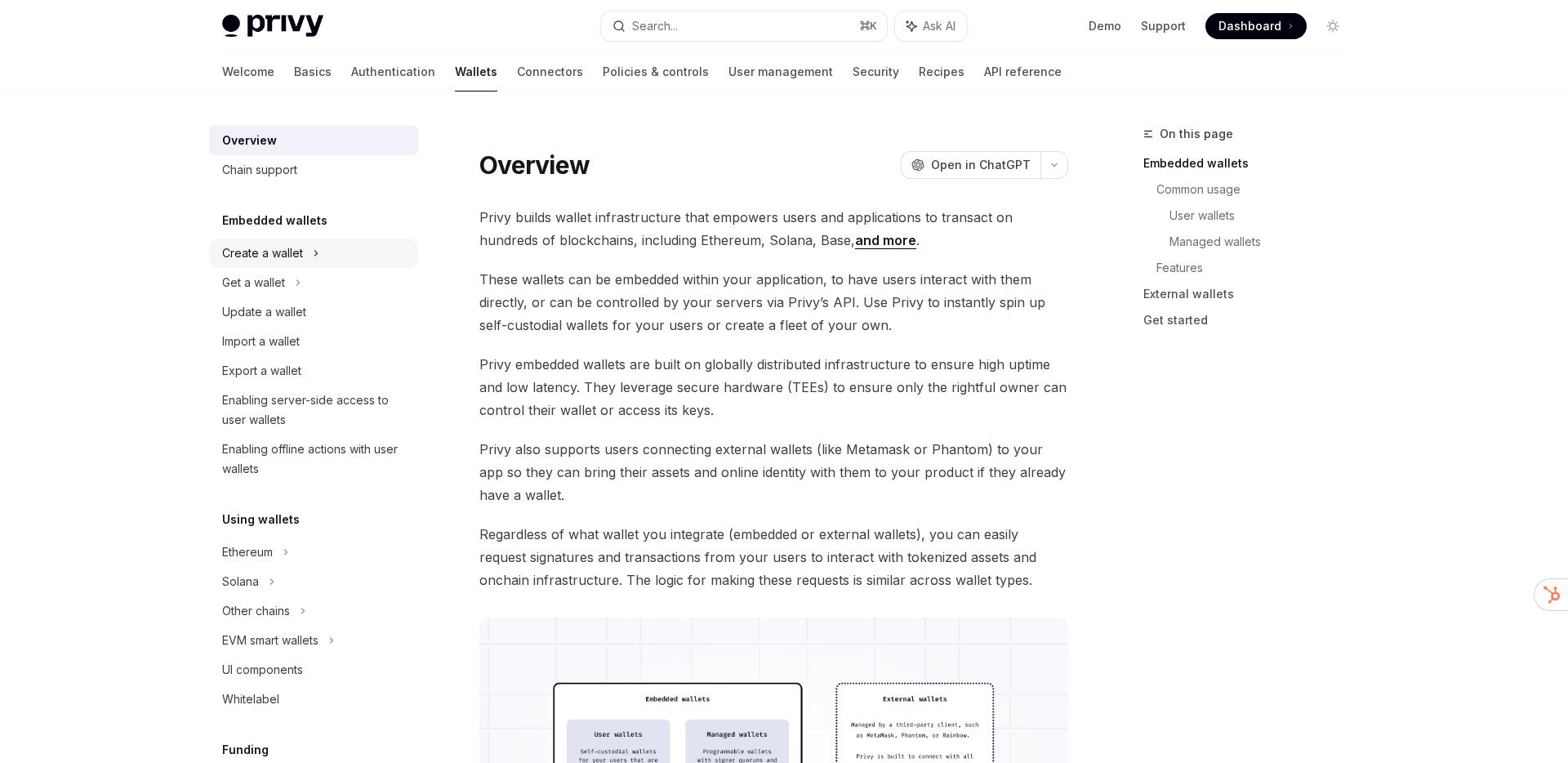 click on "Create a wallet" at bounding box center (262, 253) 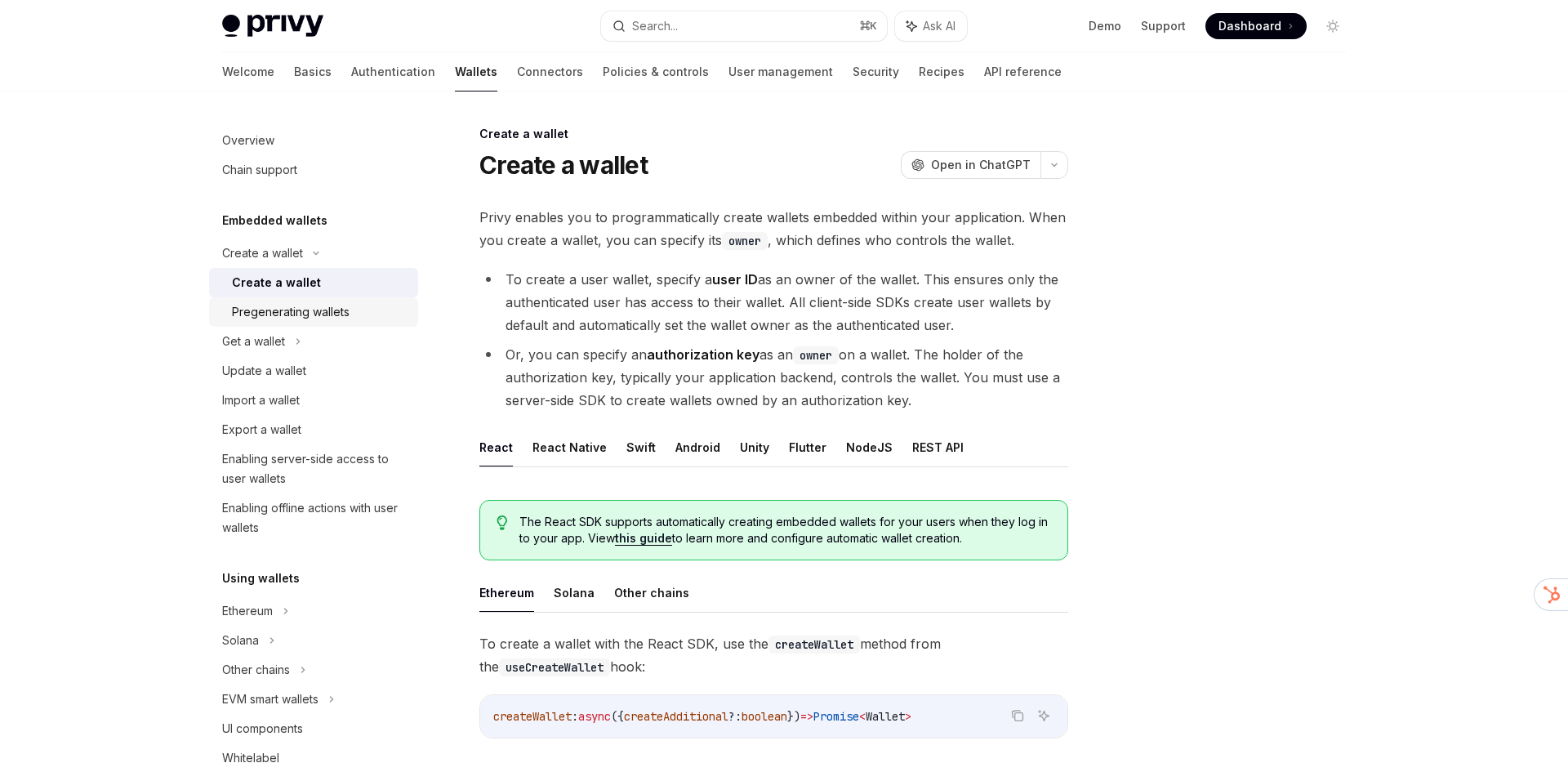 click on "Pregenerating wallets" at bounding box center [291, 312] 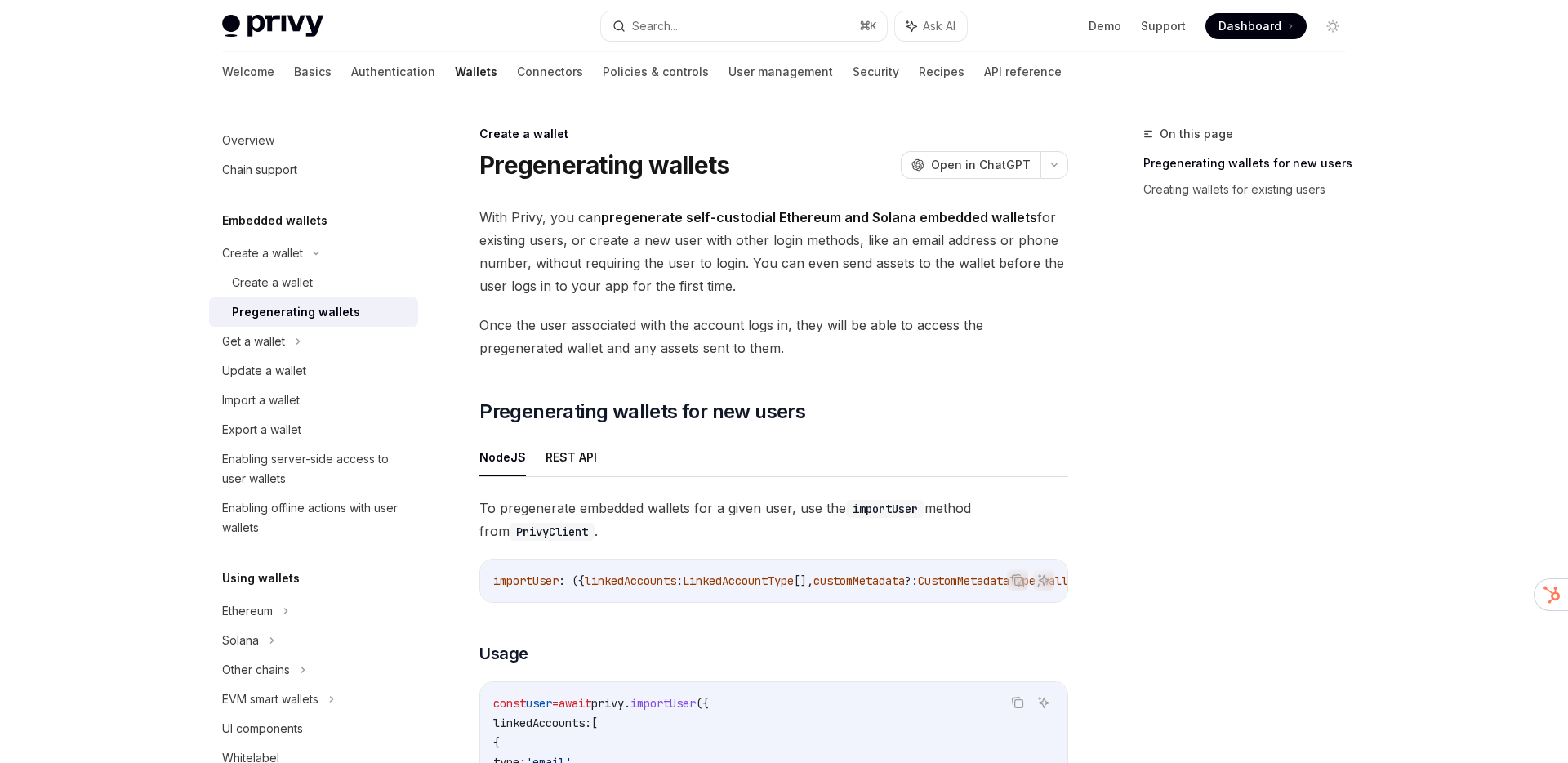 click on "On this page Pregenerating wallets for new users Creating wallets for existing users" at bounding box center (1235, 444) 